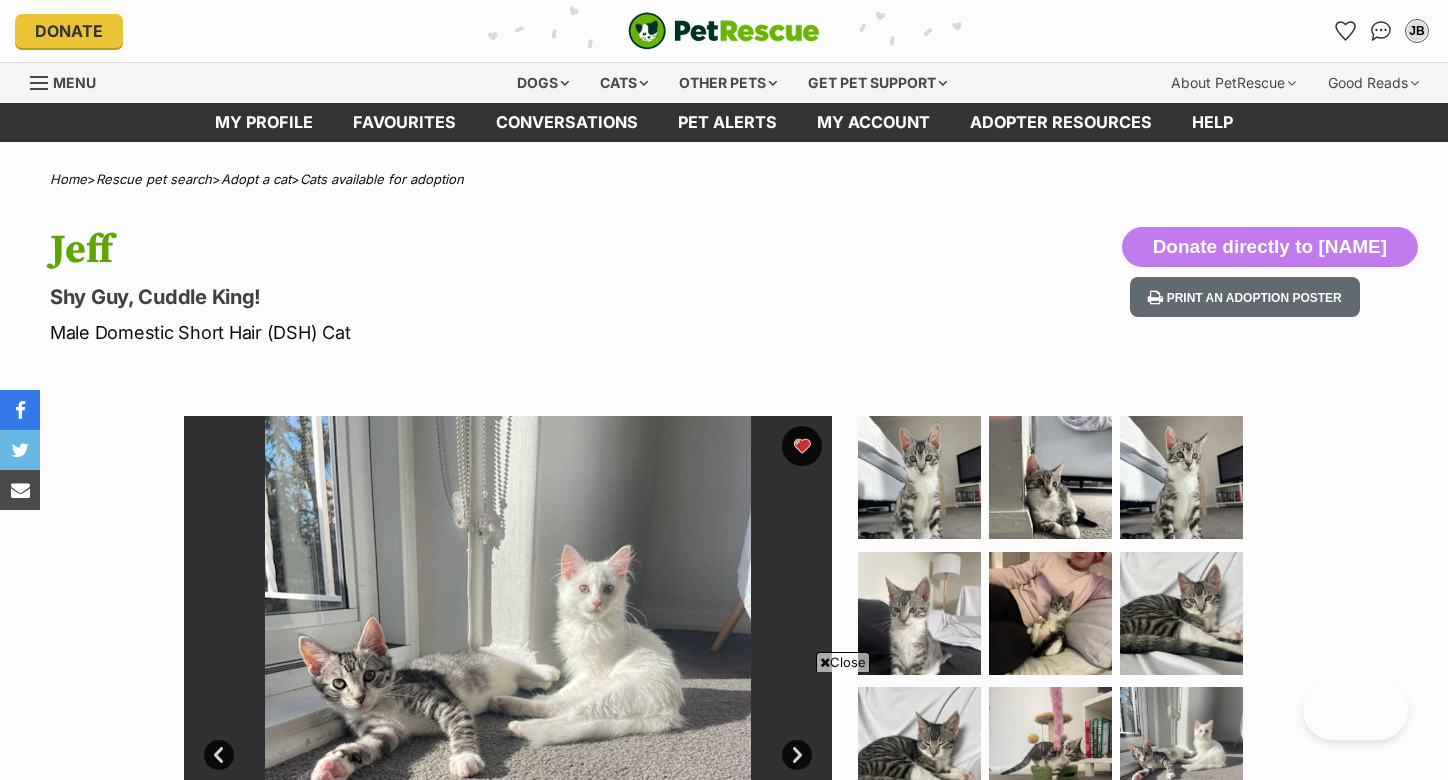 scroll, scrollTop: 400, scrollLeft: 0, axis: vertical 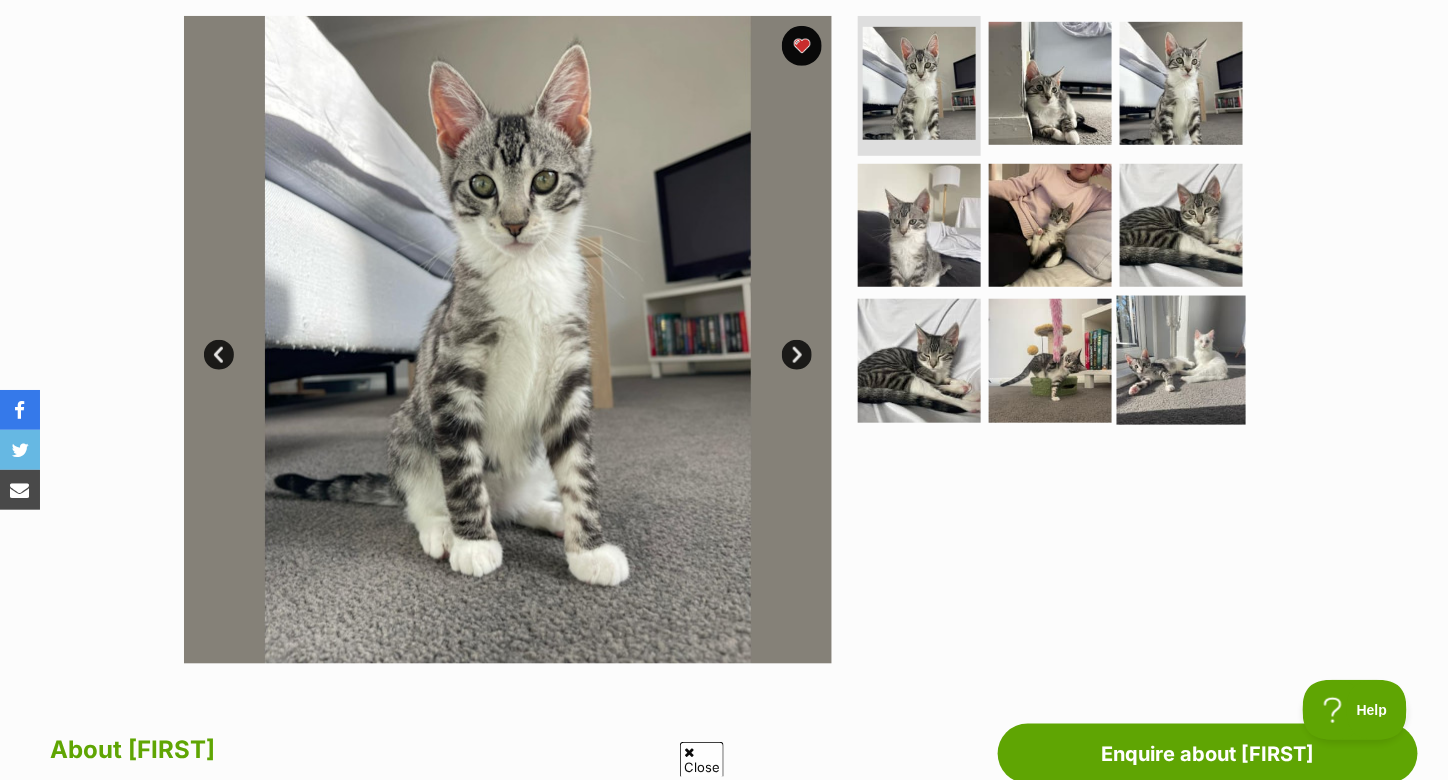 click at bounding box center [1181, 360] 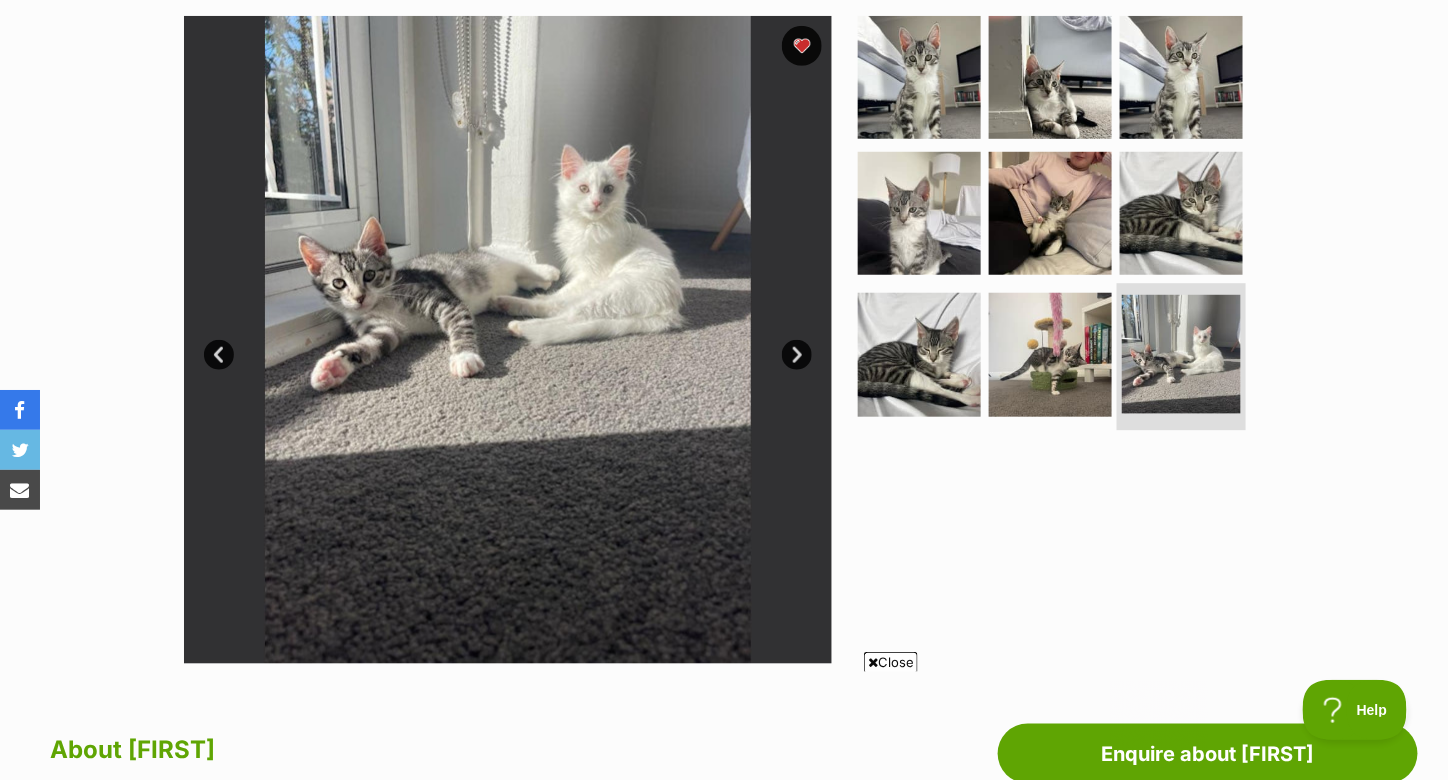 scroll, scrollTop: 0, scrollLeft: 0, axis: both 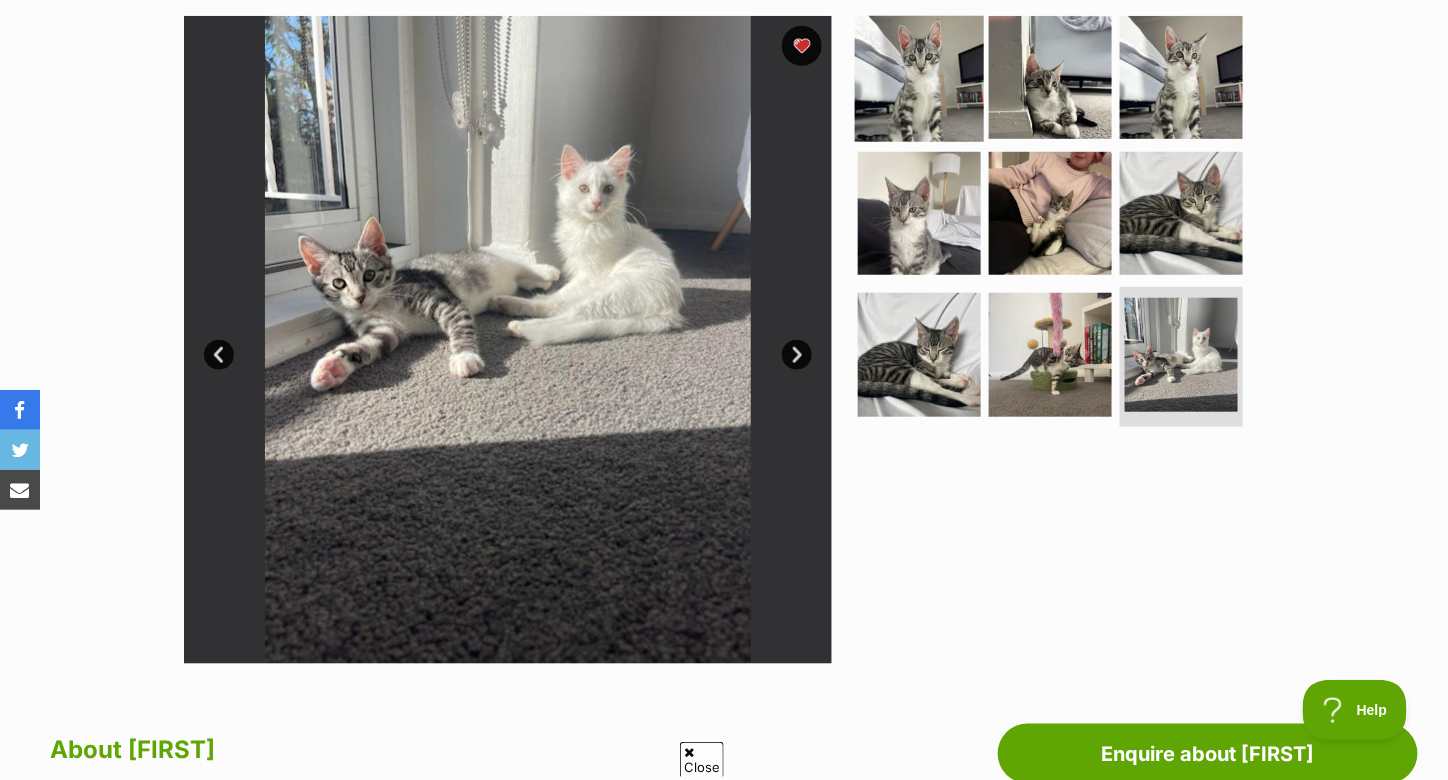 click at bounding box center [919, 77] 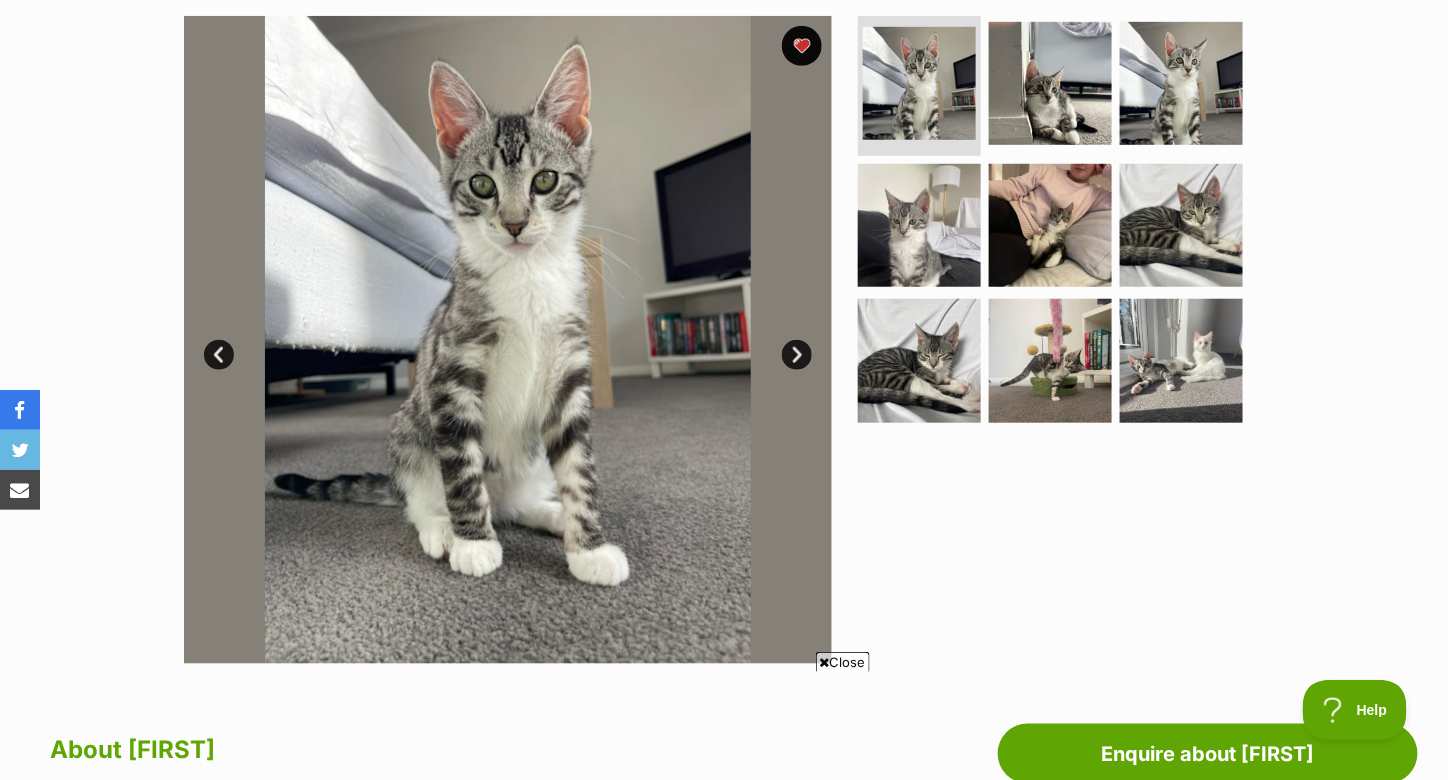 click on "Next" at bounding box center (797, 355) 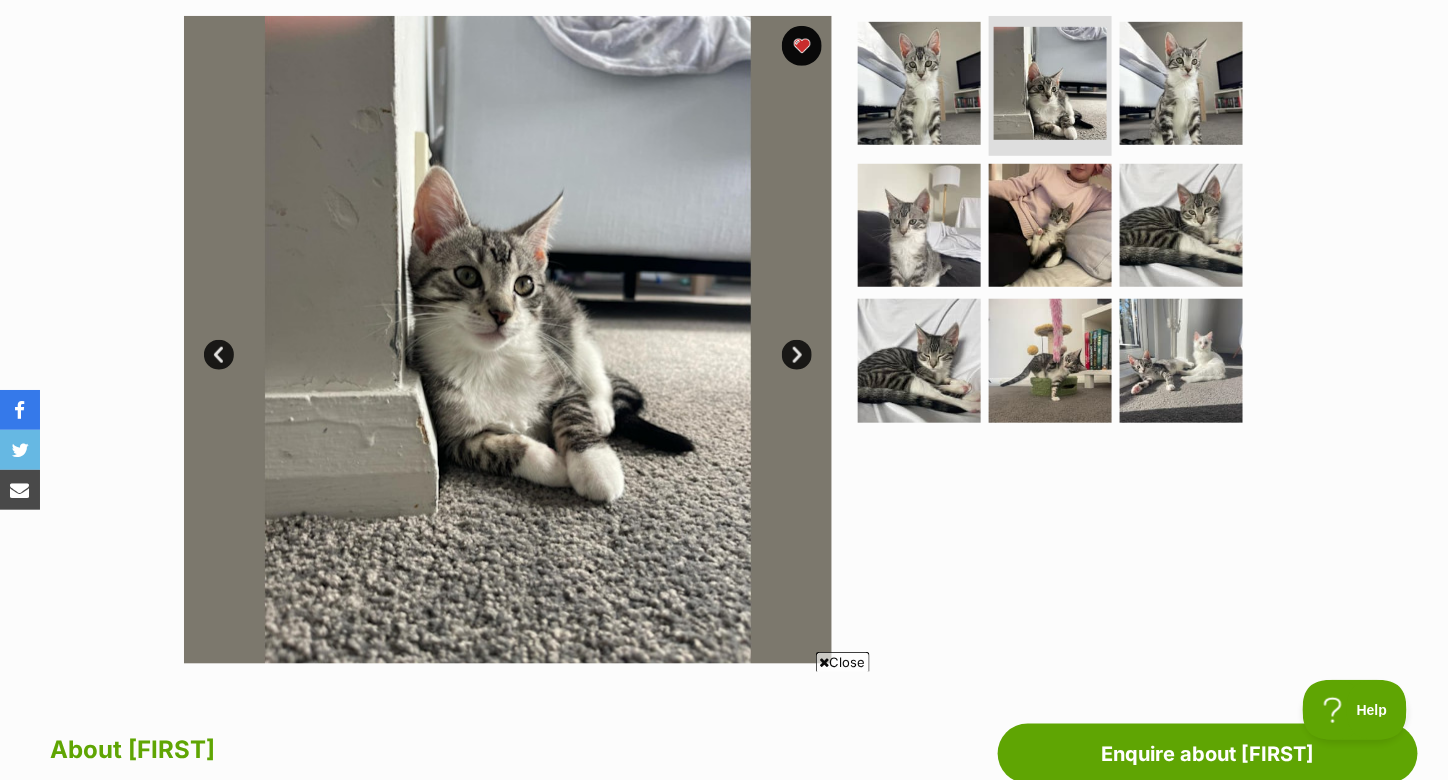 click on "Next" at bounding box center [797, 355] 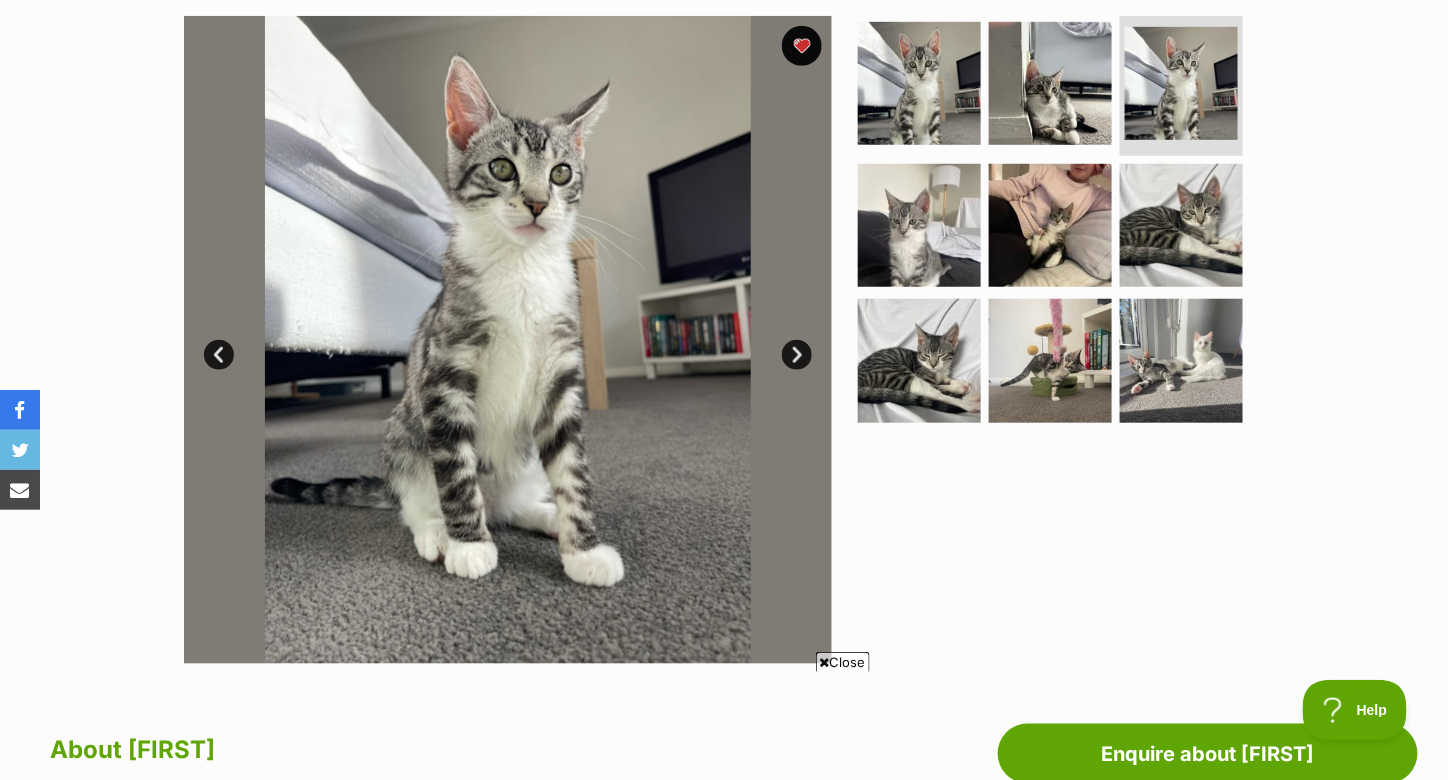 click on "Next" at bounding box center [797, 355] 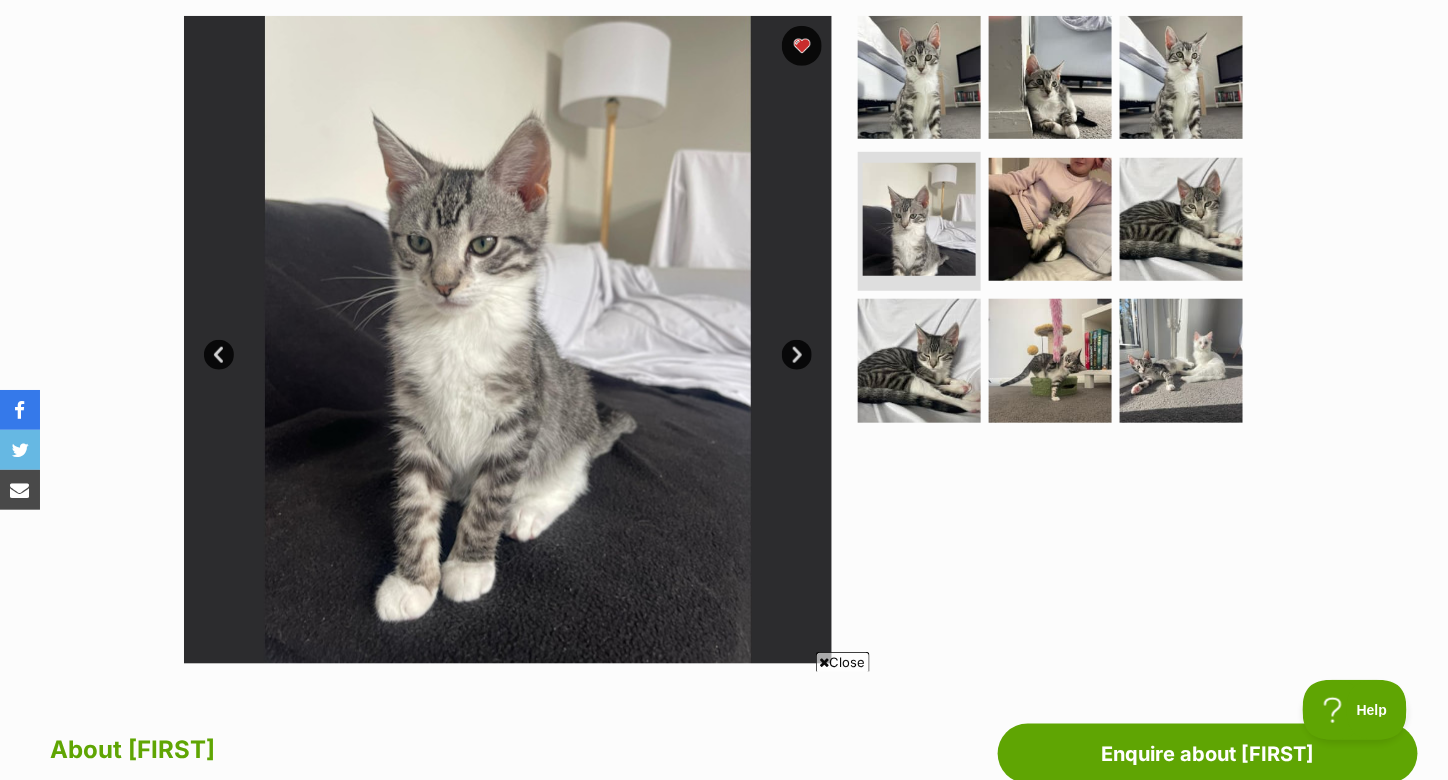 click on "Next" at bounding box center (797, 355) 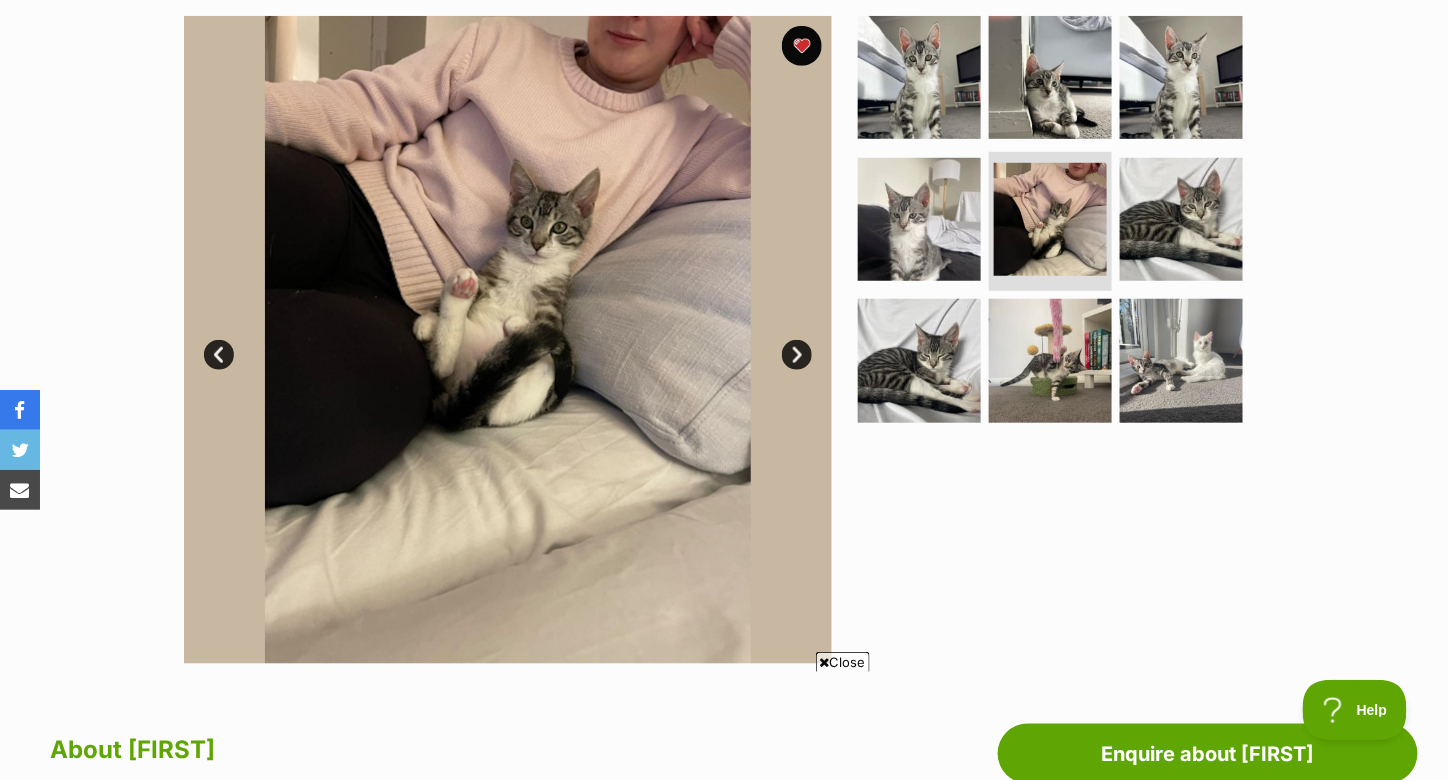 click on "Next" at bounding box center (797, 355) 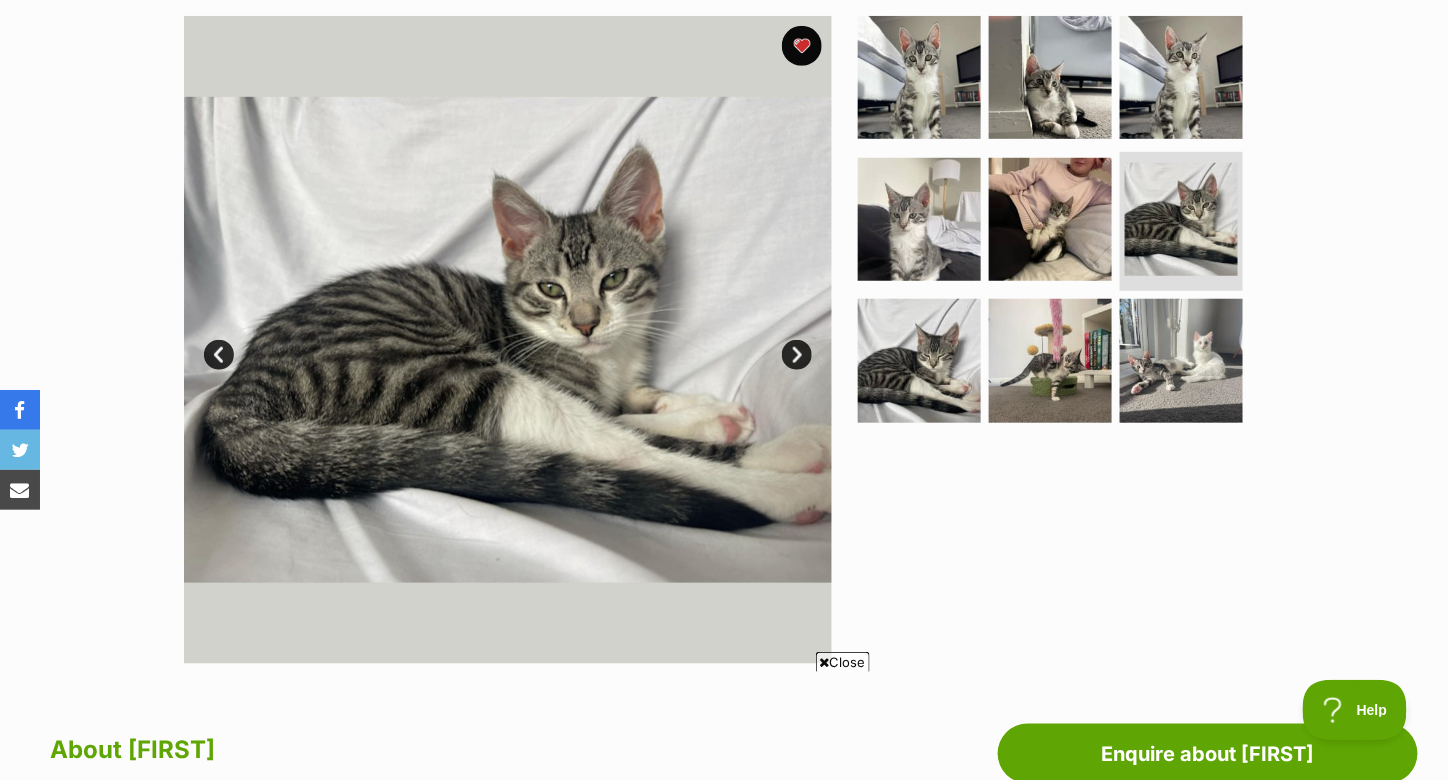 click on "Next" at bounding box center (797, 355) 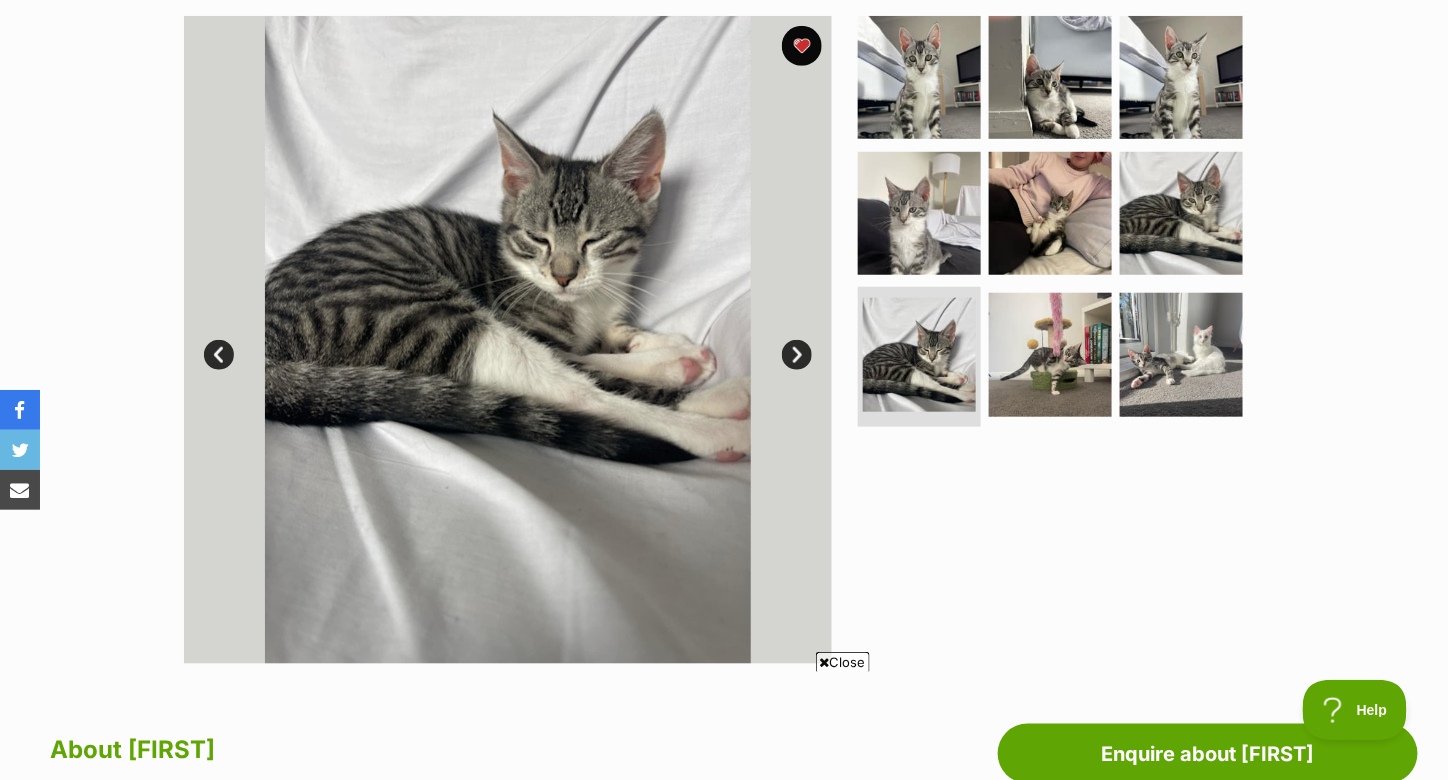 click on "Next" at bounding box center [797, 355] 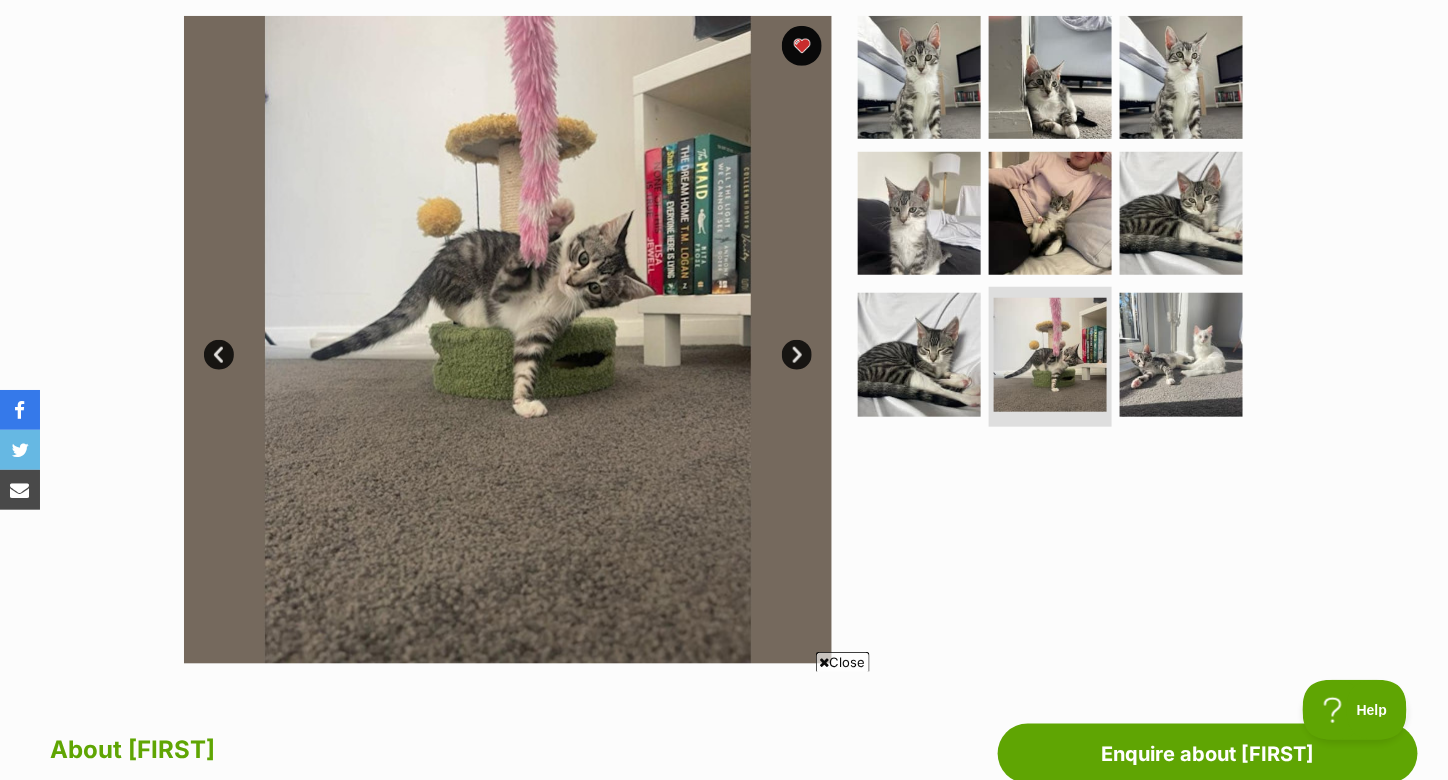 click on "Next" at bounding box center [797, 355] 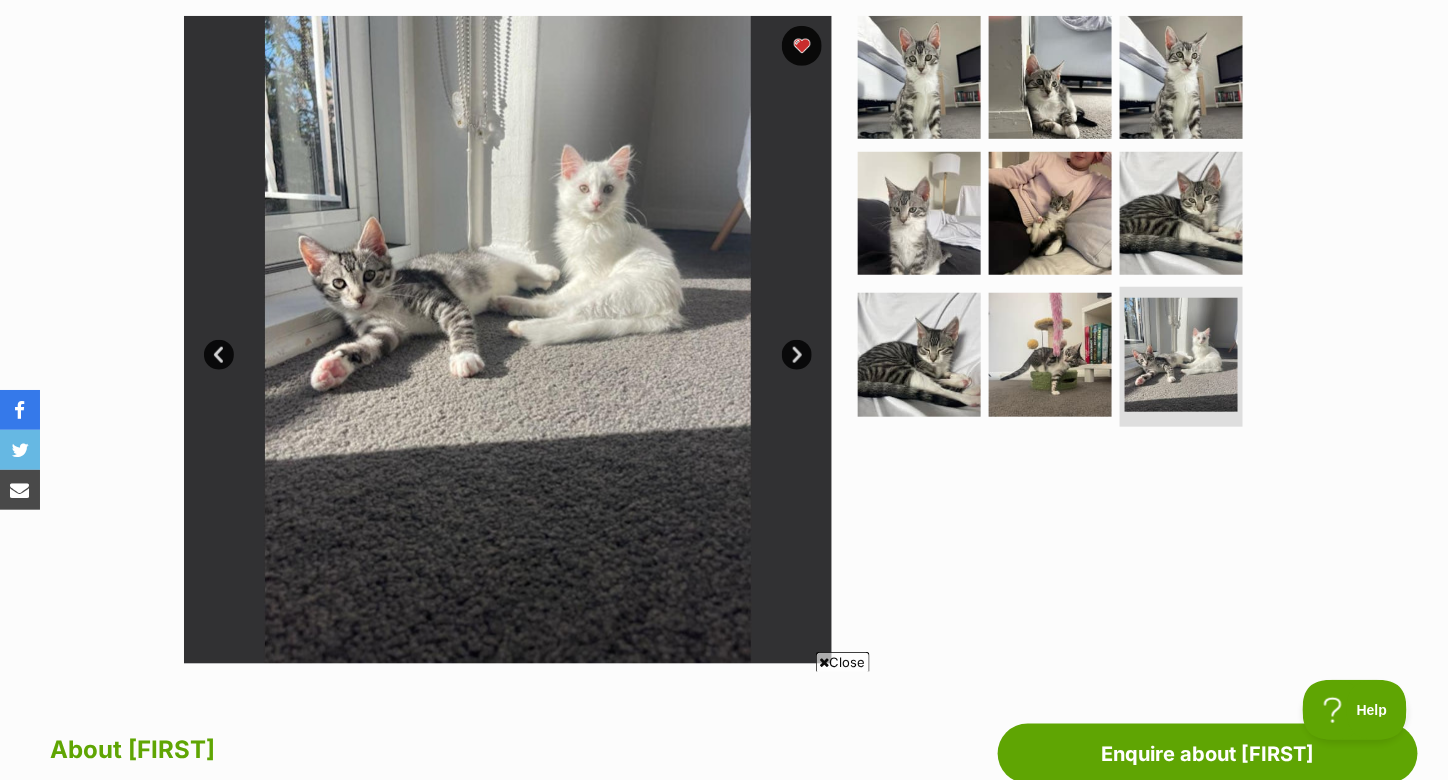 click on "Next" at bounding box center (797, 355) 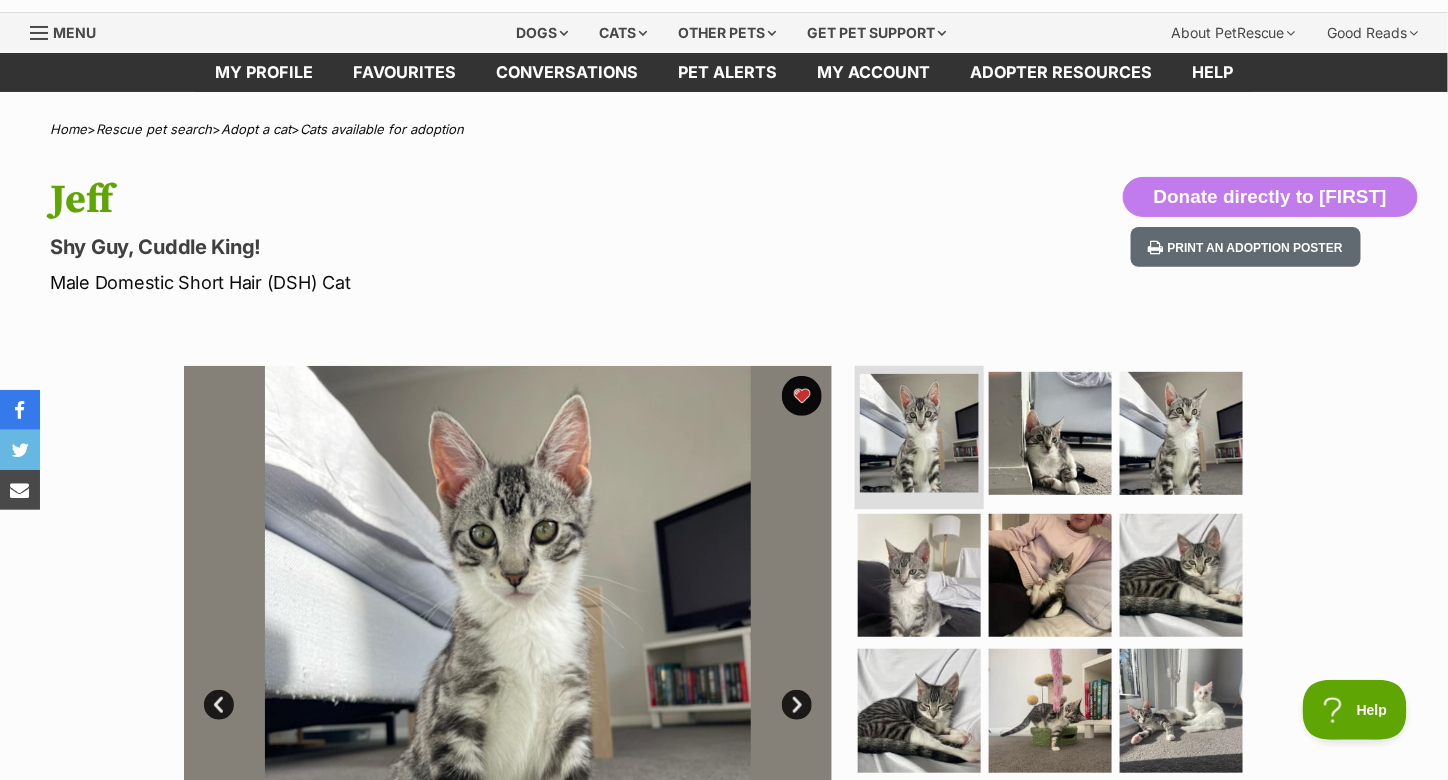 scroll, scrollTop: 0, scrollLeft: 0, axis: both 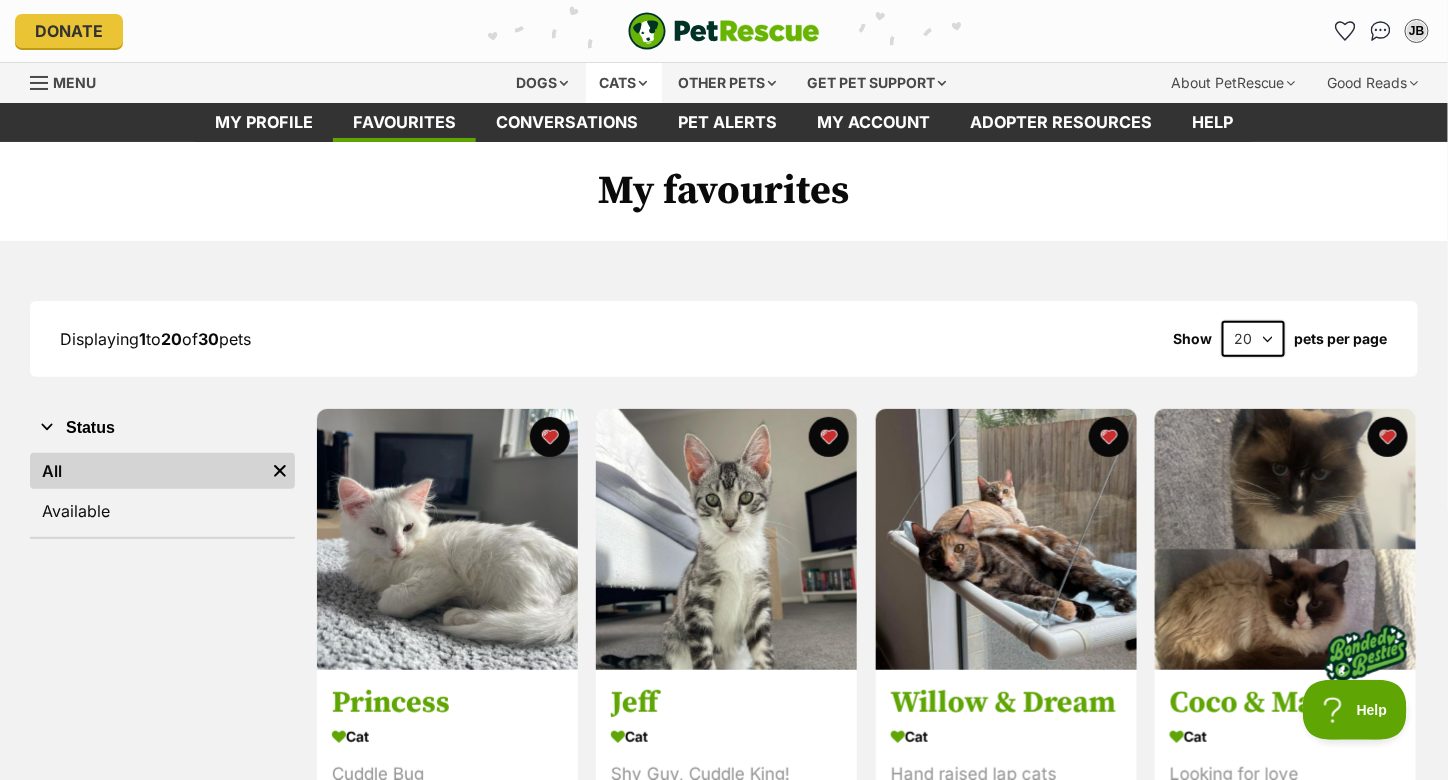 click on "Cats" at bounding box center (624, 83) 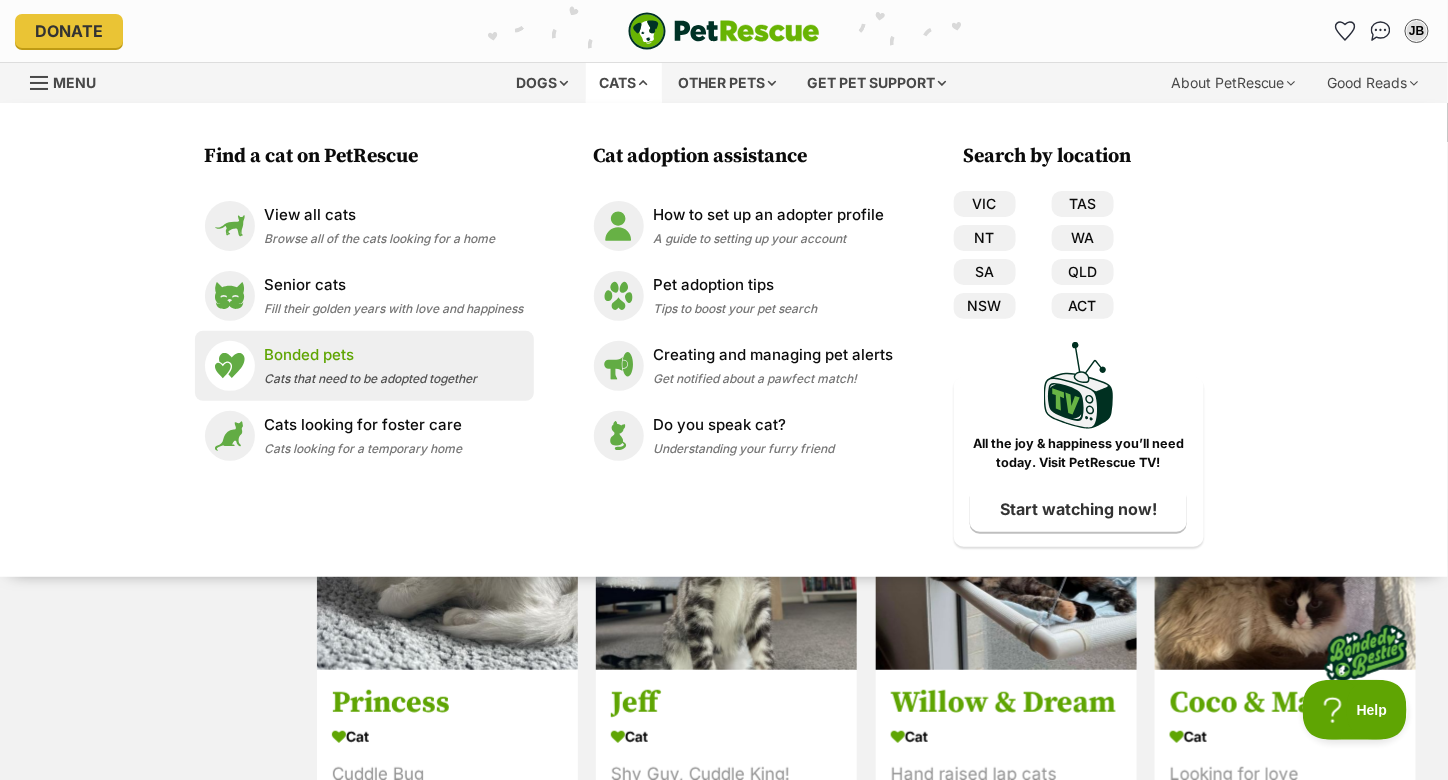 click on "Bonded pets" at bounding box center [371, 355] 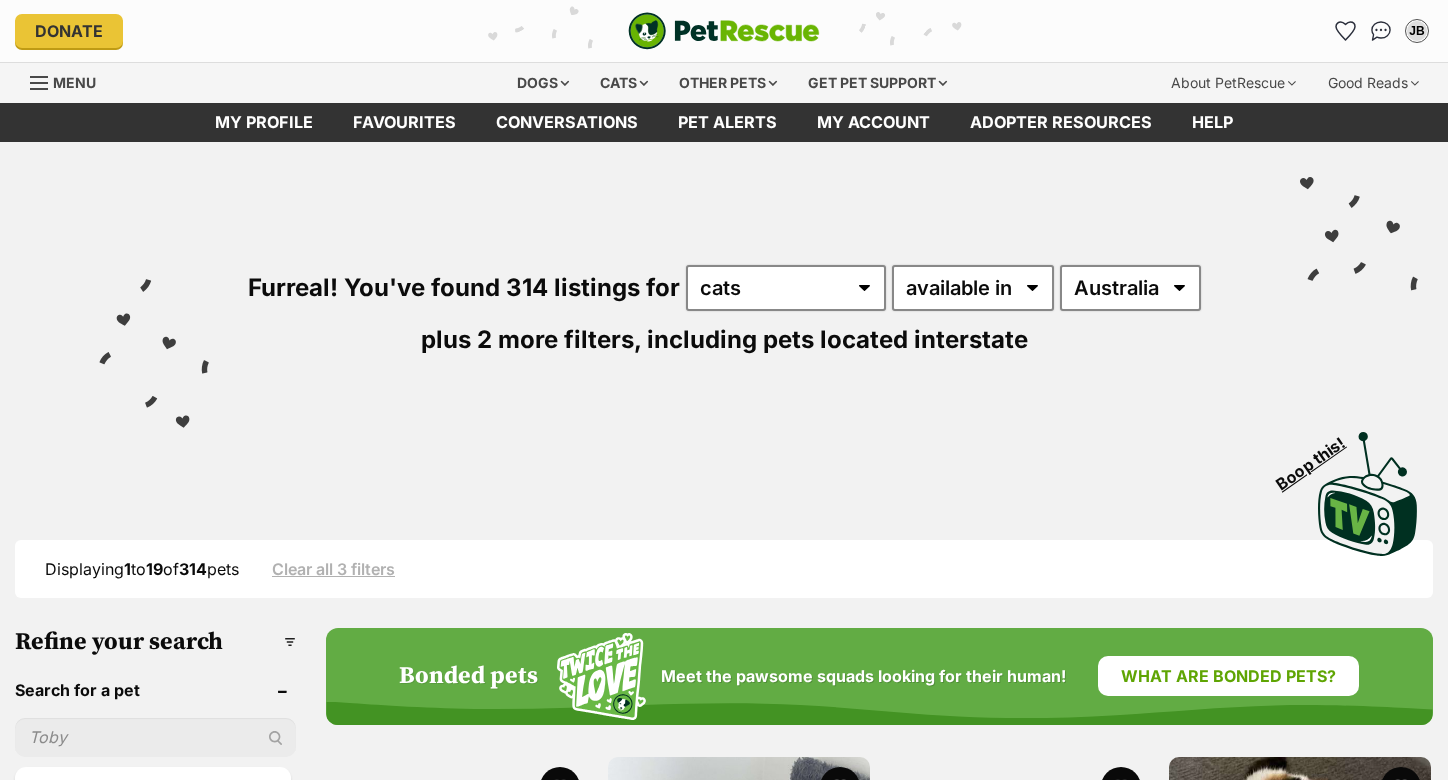 scroll, scrollTop: 0, scrollLeft: 0, axis: both 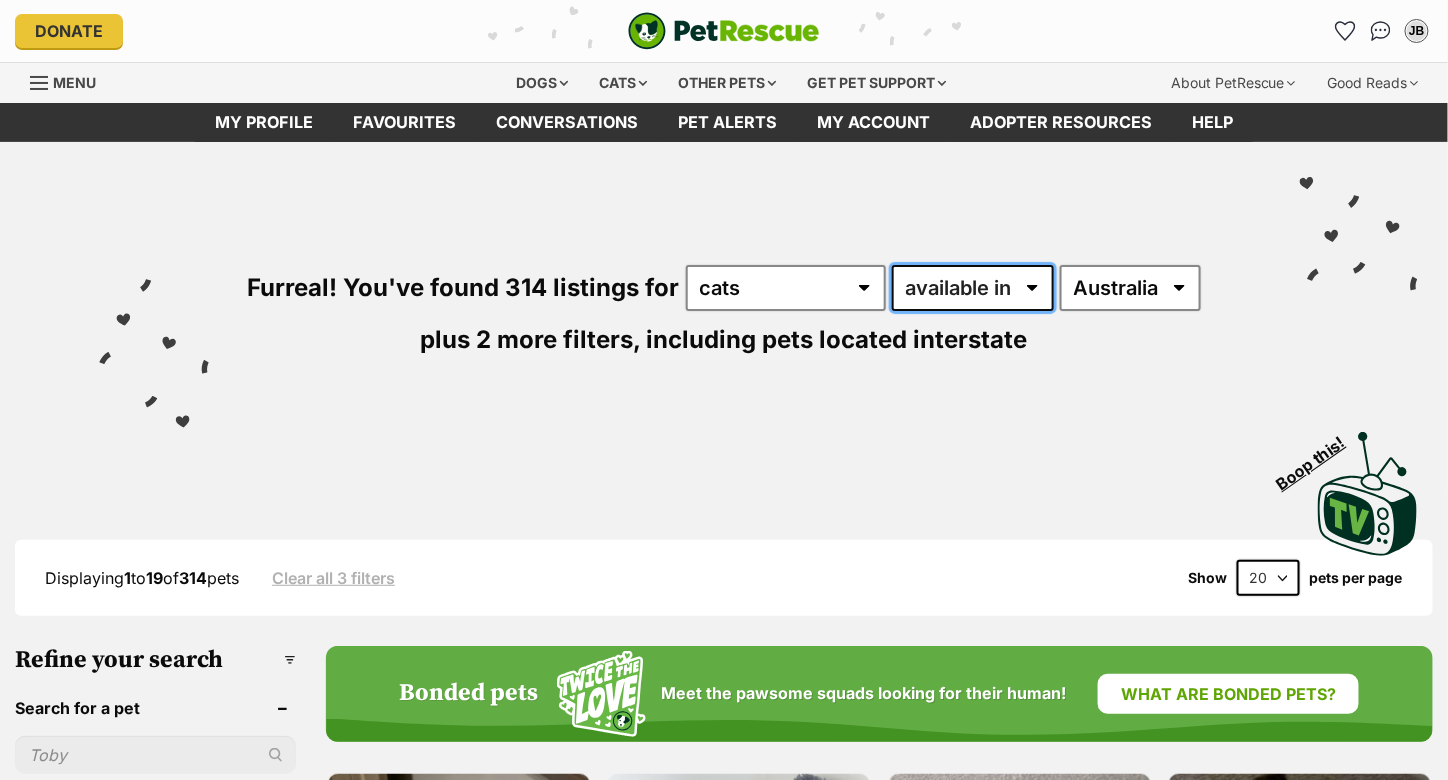 click on "available in
located in" at bounding box center (973, 288) 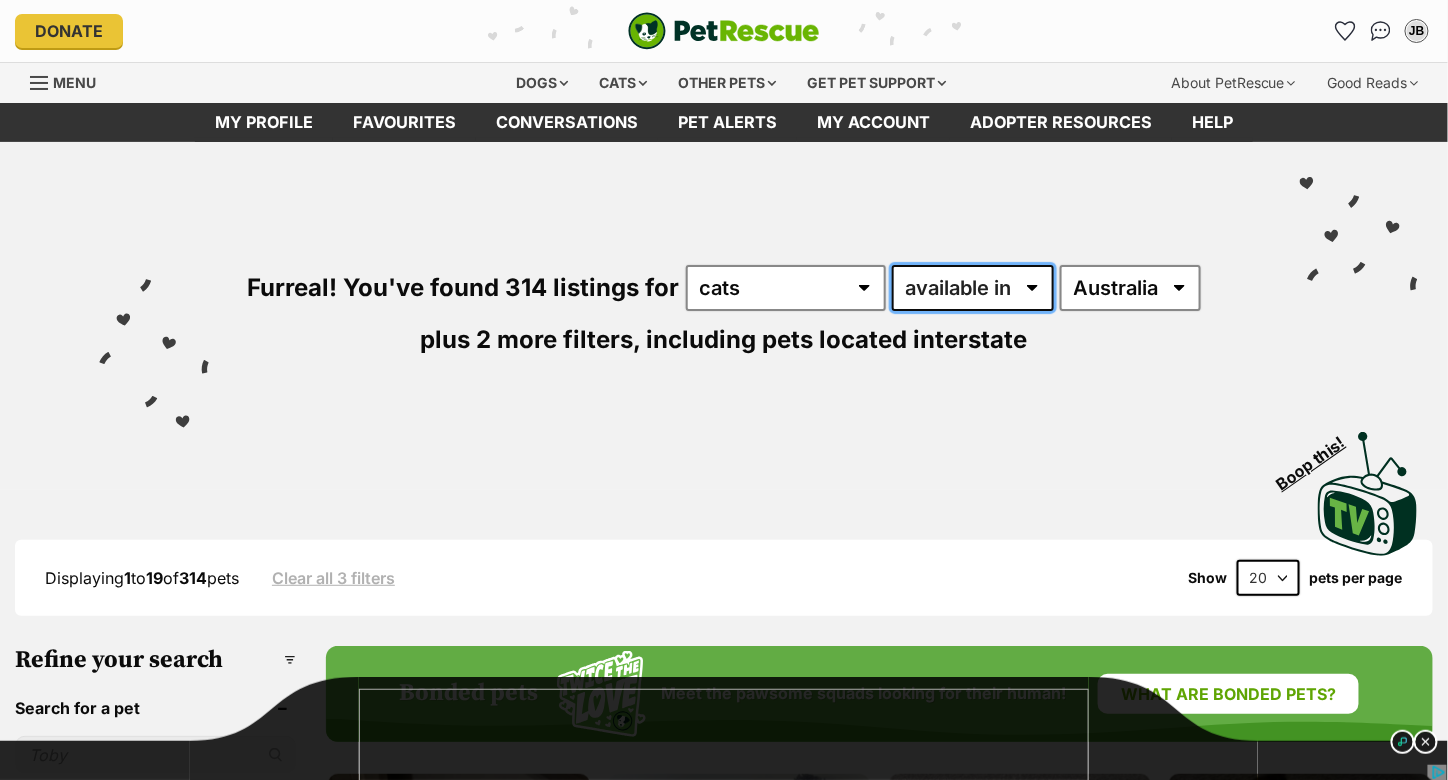 scroll, scrollTop: 0, scrollLeft: 0, axis: both 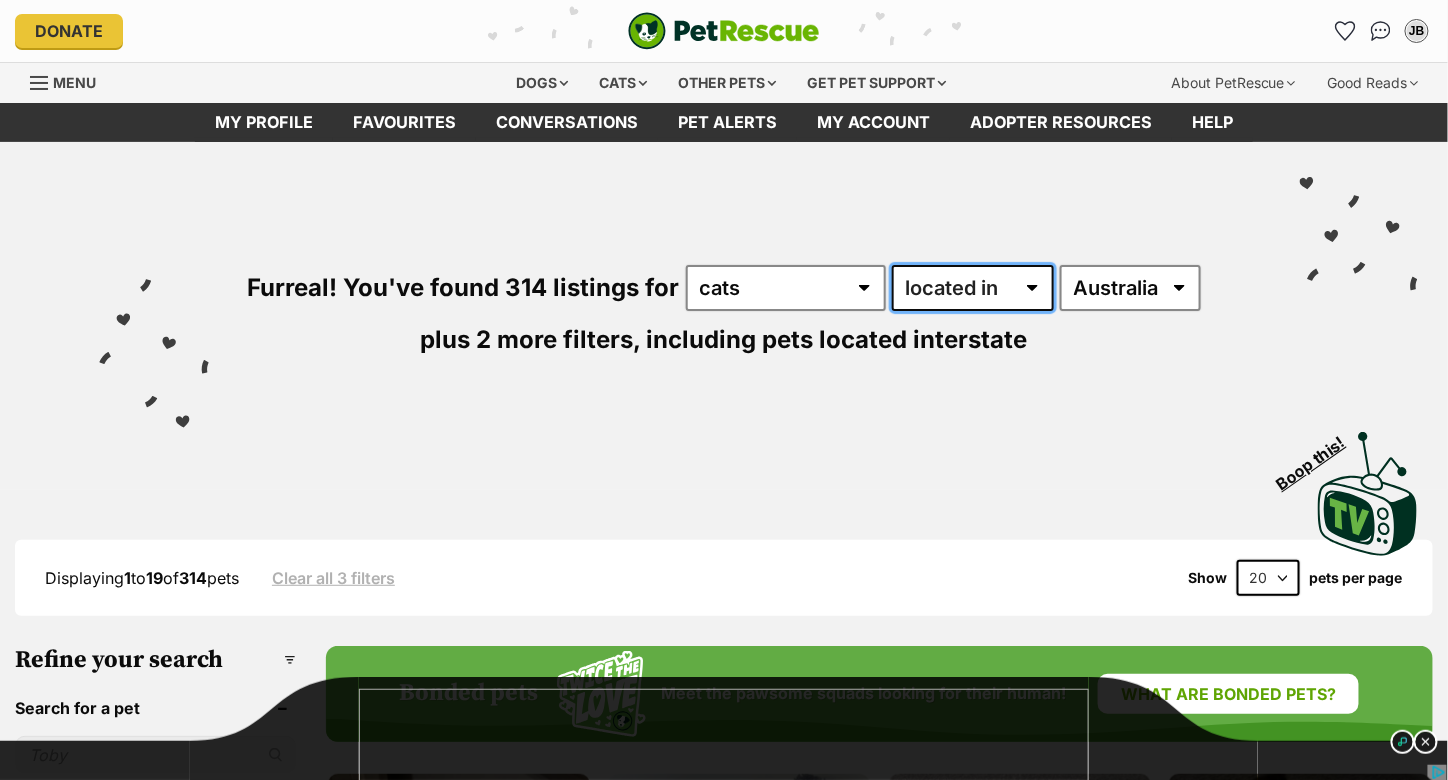 click on "available in
located in" at bounding box center [973, 288] 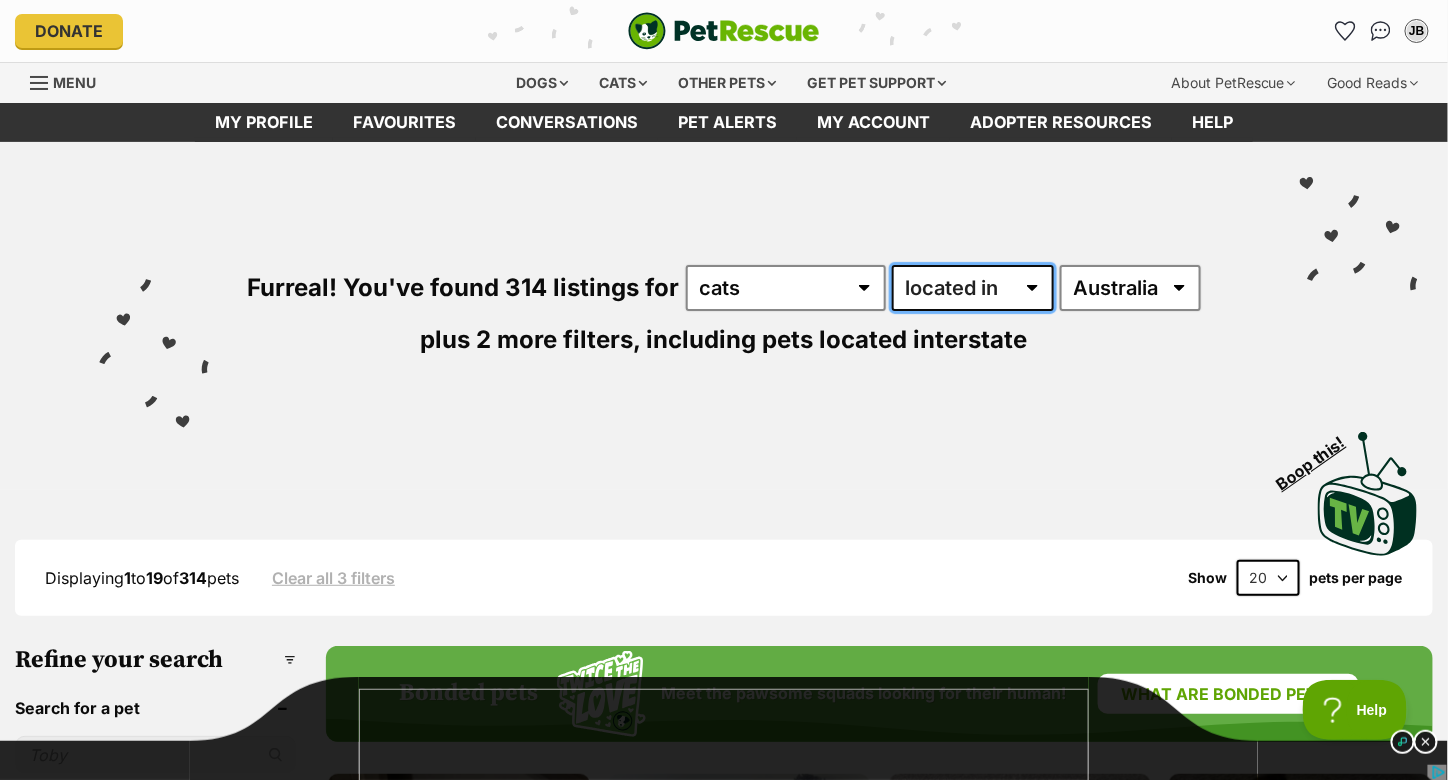 scroll, scrollTop: 0, scrollLeft: 0, axis: both 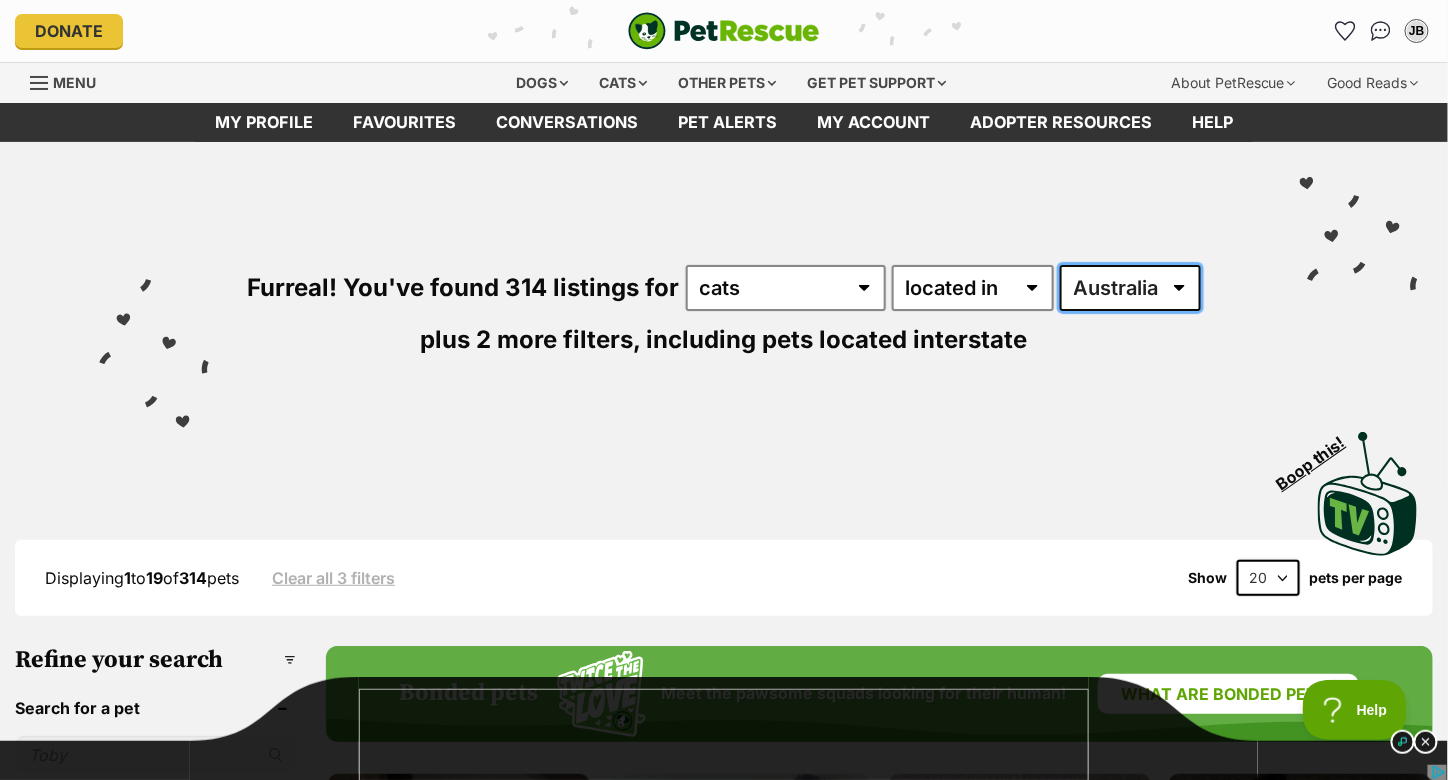 click on "Australia
ACT
NSW
NT
QLD
SA
TAS
VIC
WA" at bounding box center [1130, 288] 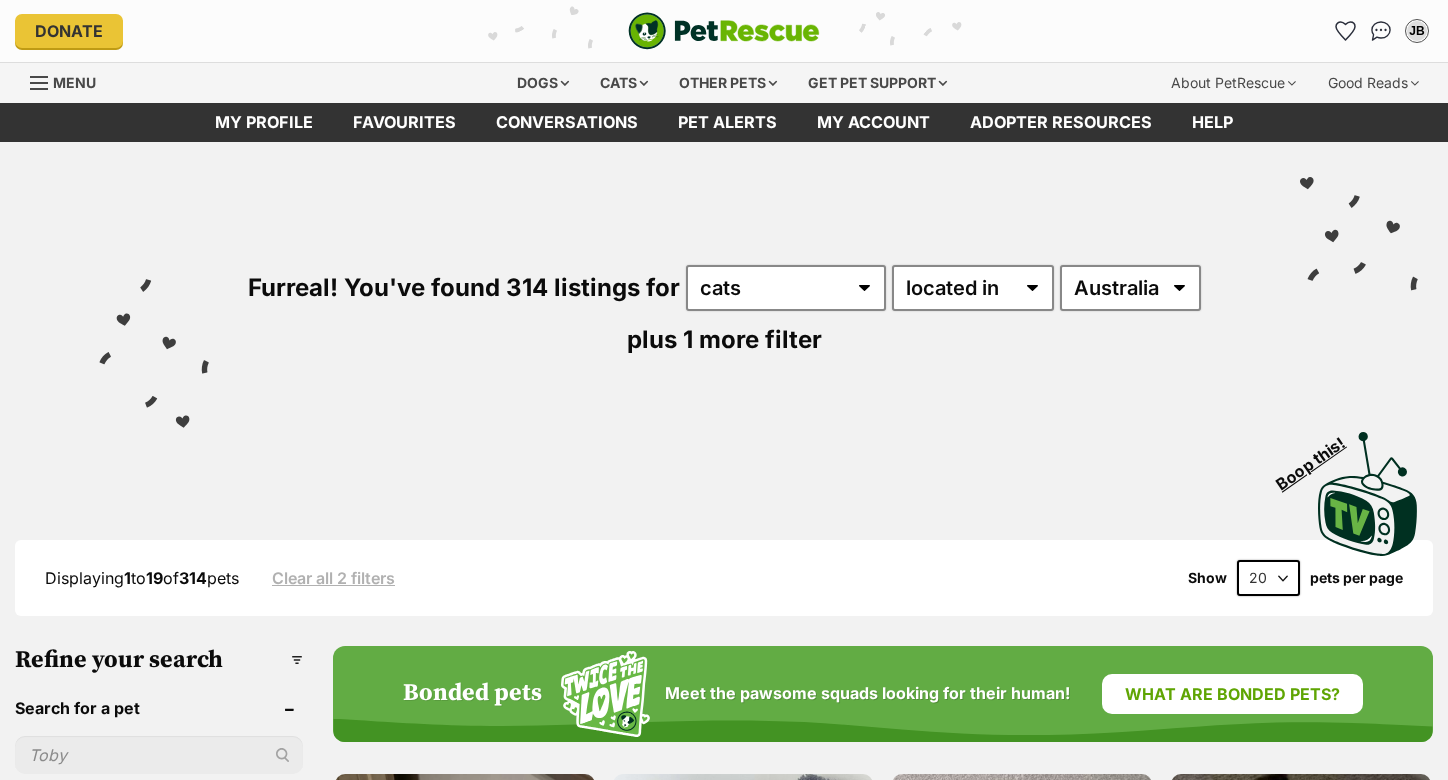 scroll, scrollTop: 0, scrollLeft: 0, axis: both 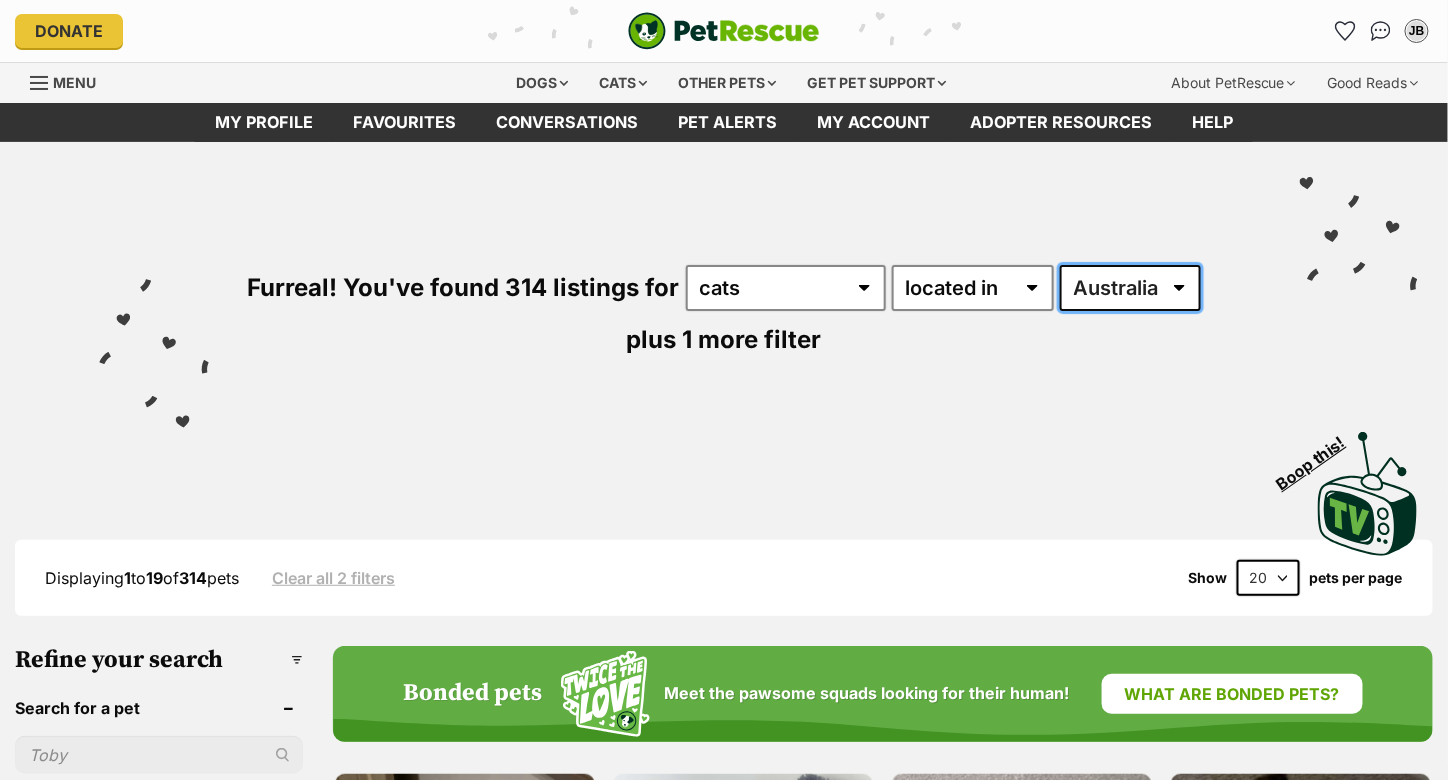 click on "[COUNTRY]
[STATE]
[STATE]
[STATE]
[STATE]
[STATE]" at bounding box center (1130, 288) 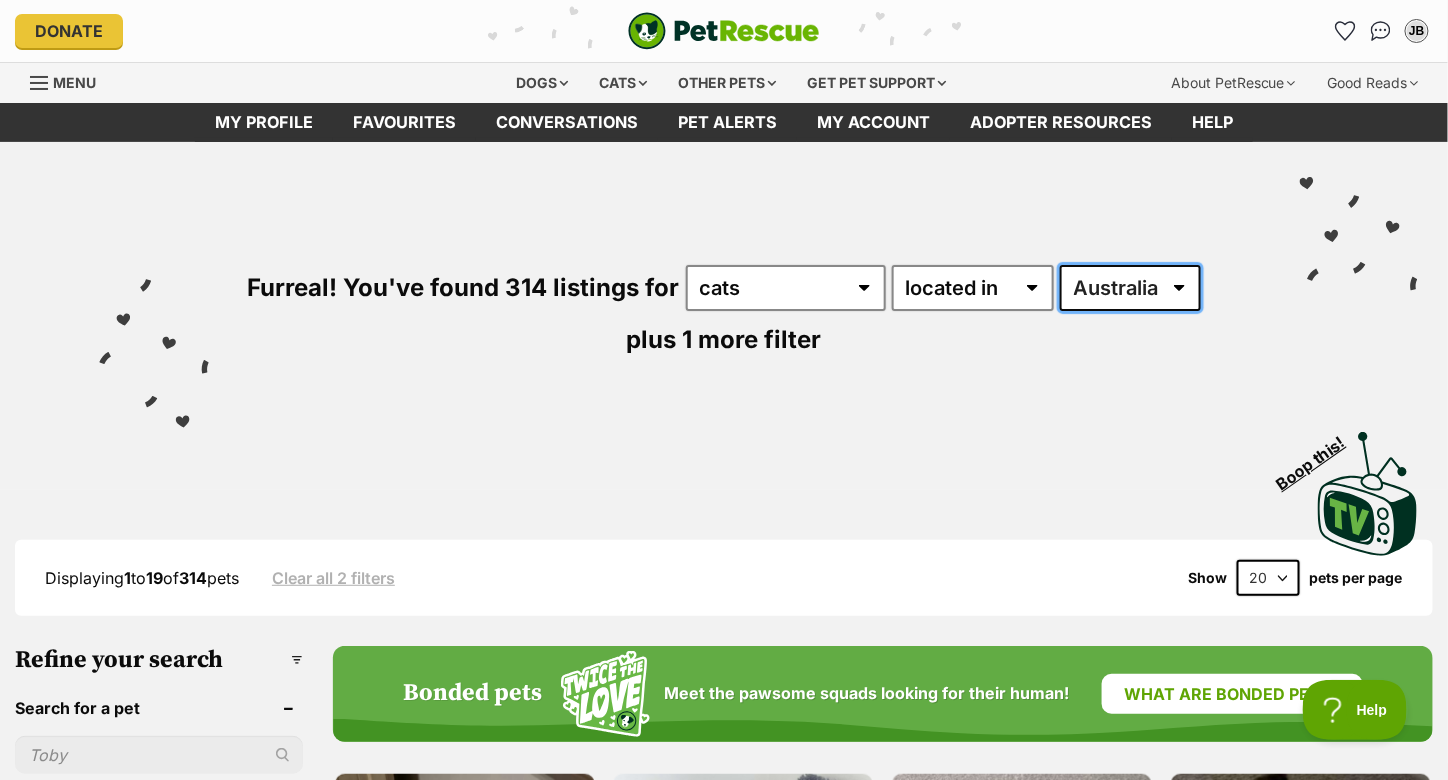 scroll, scrollTop: 0, scrollLeft: 0, axis: both 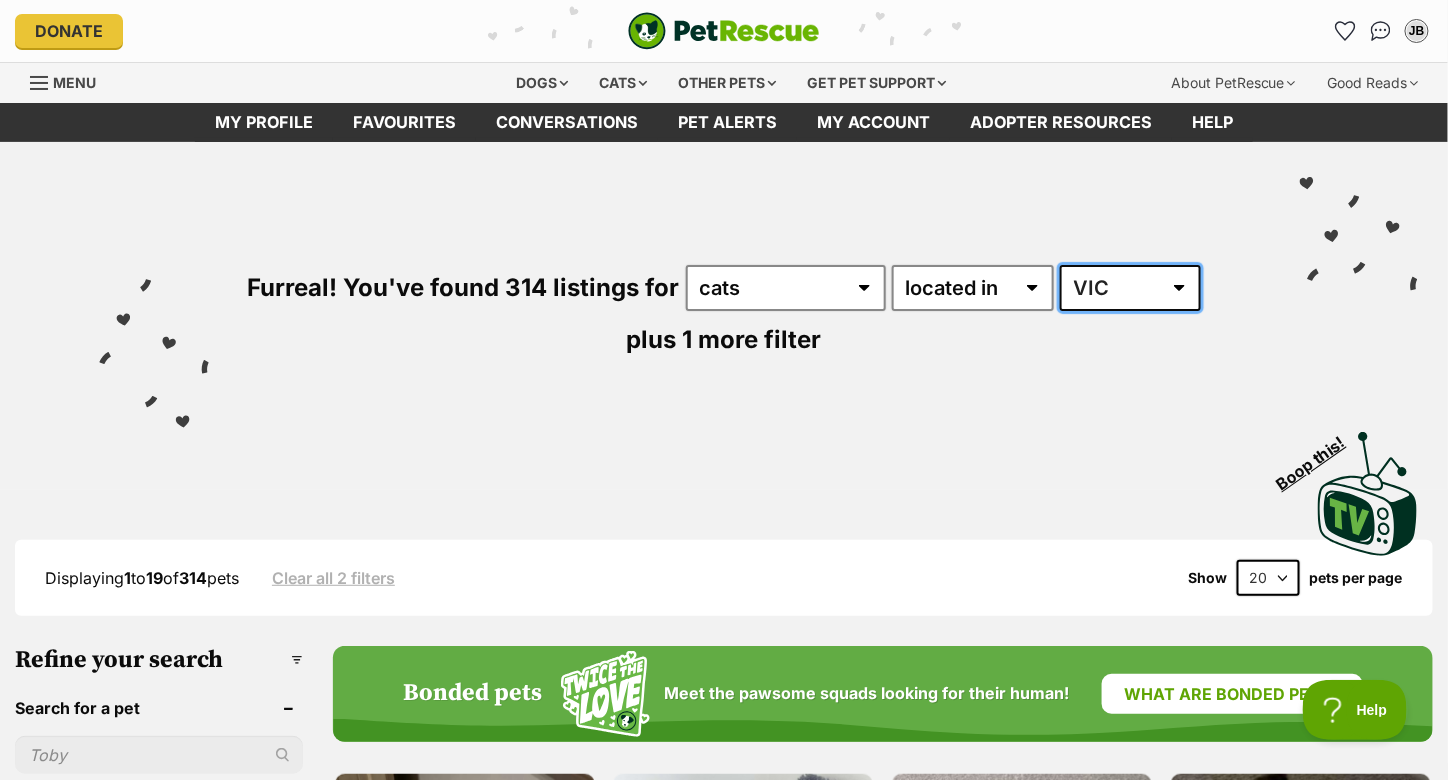click on "[COUNTRY]
[STATE]
[STATE]
[STATE]
[STATE]
[STATE]" at bounding box center (1130, 288) 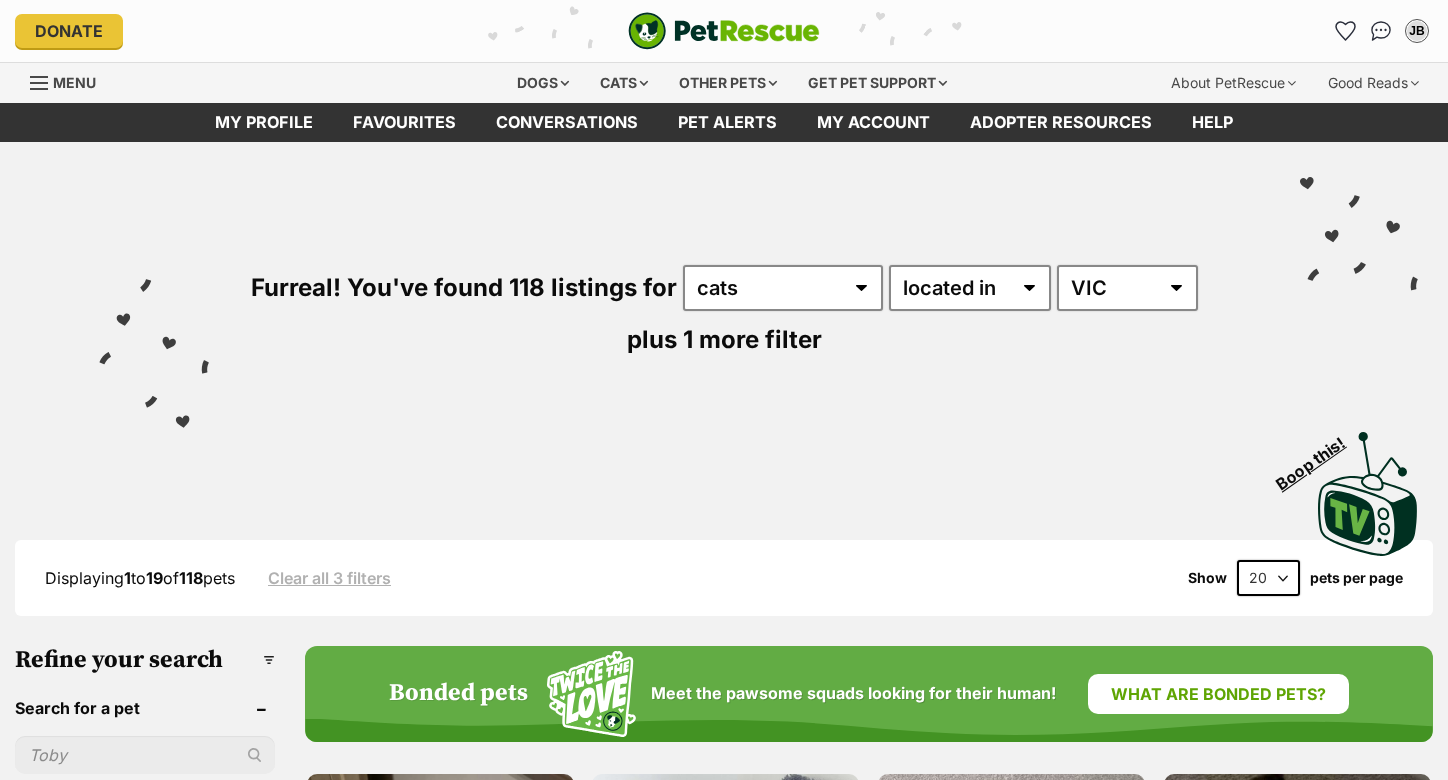 scroll, scrollTop: 0, scrollLeft: 0, axis: both 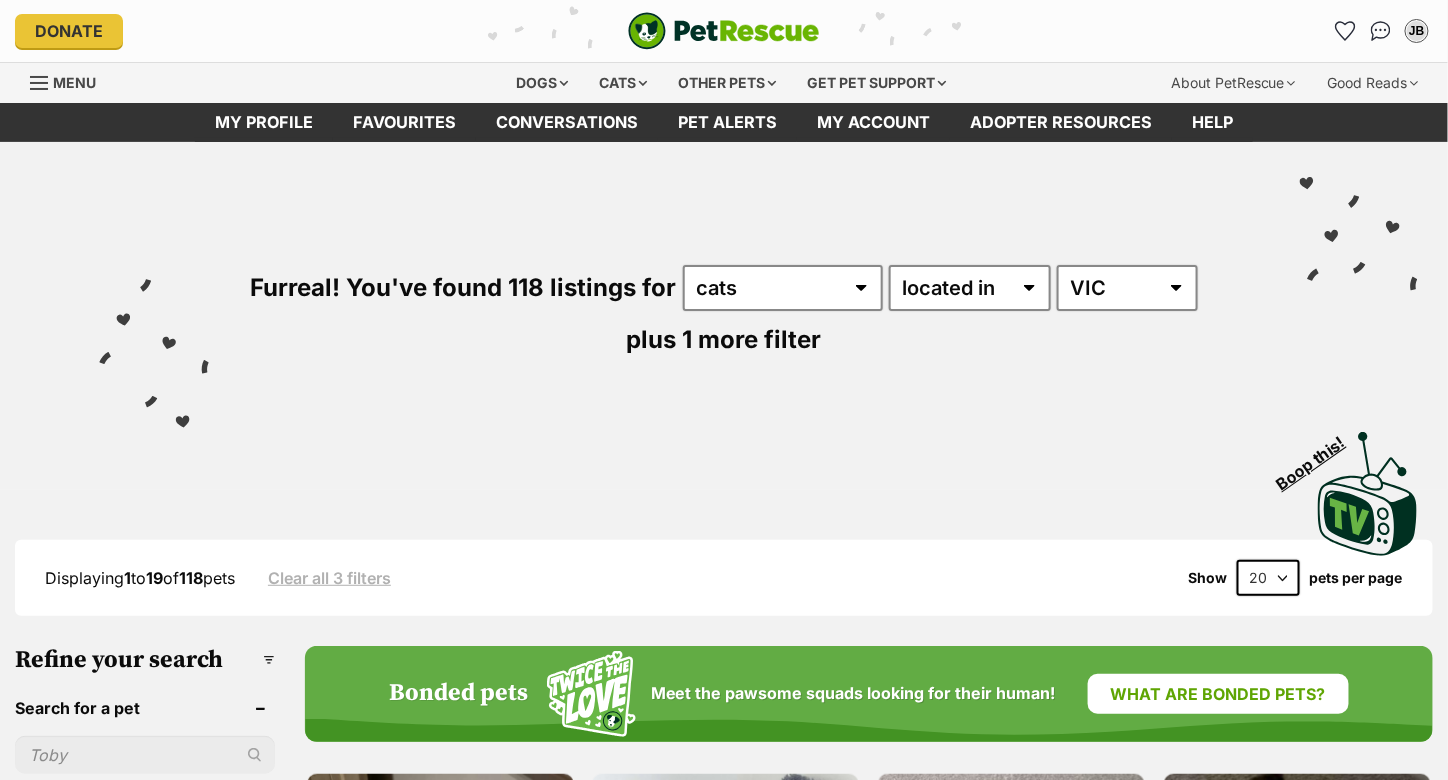 select on "60" 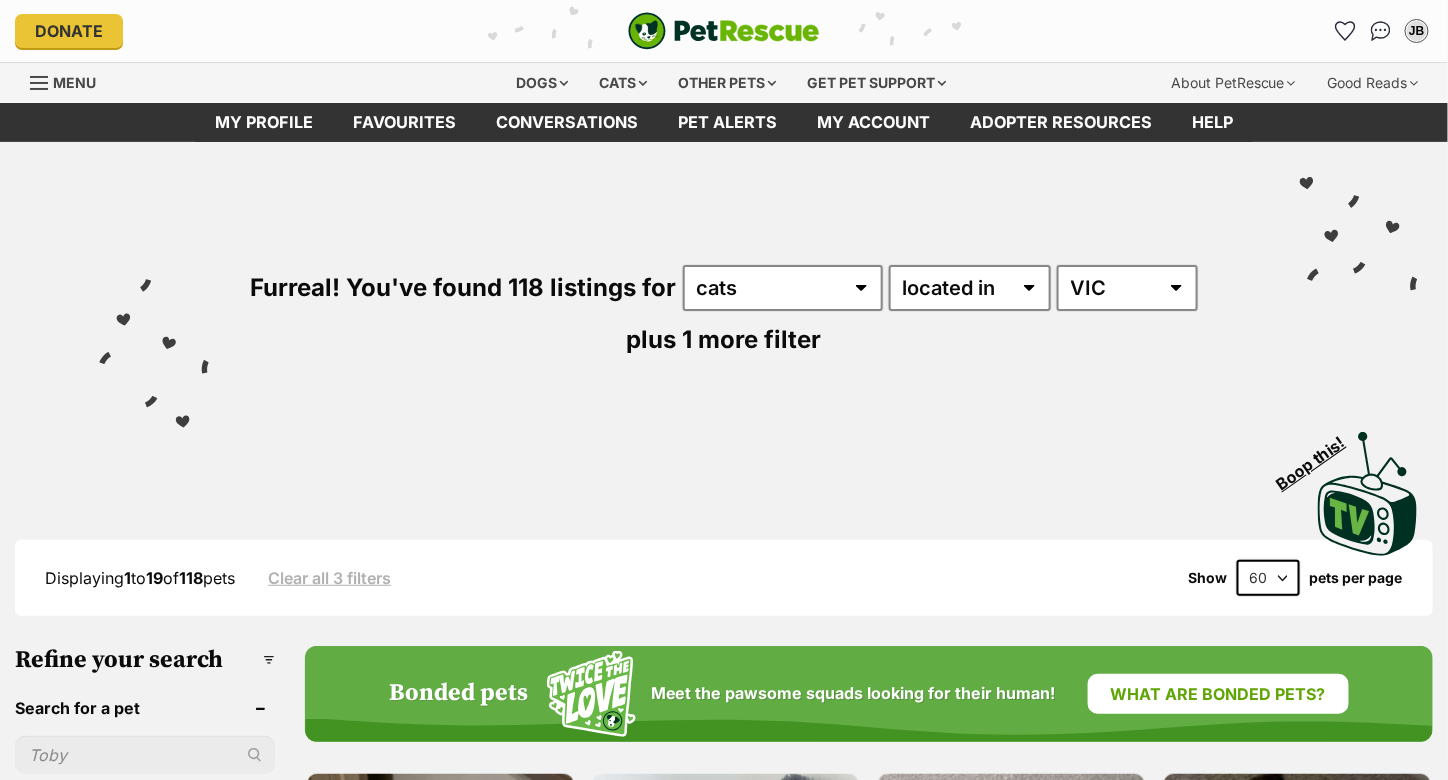 click on "20 40 60" at bounding box center [1268, 578] 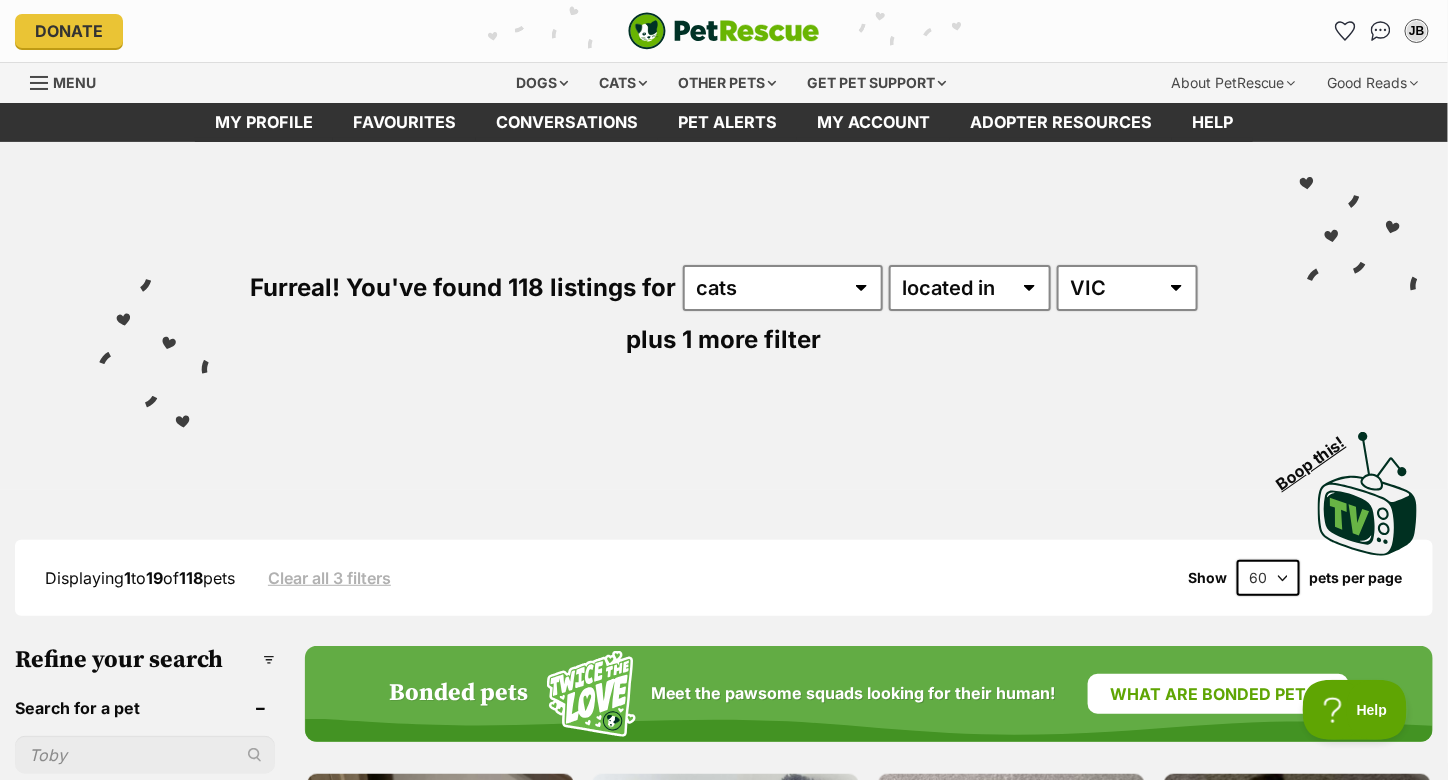 scroll, scrollTop: 0, scrollLeft: 0, axis: both 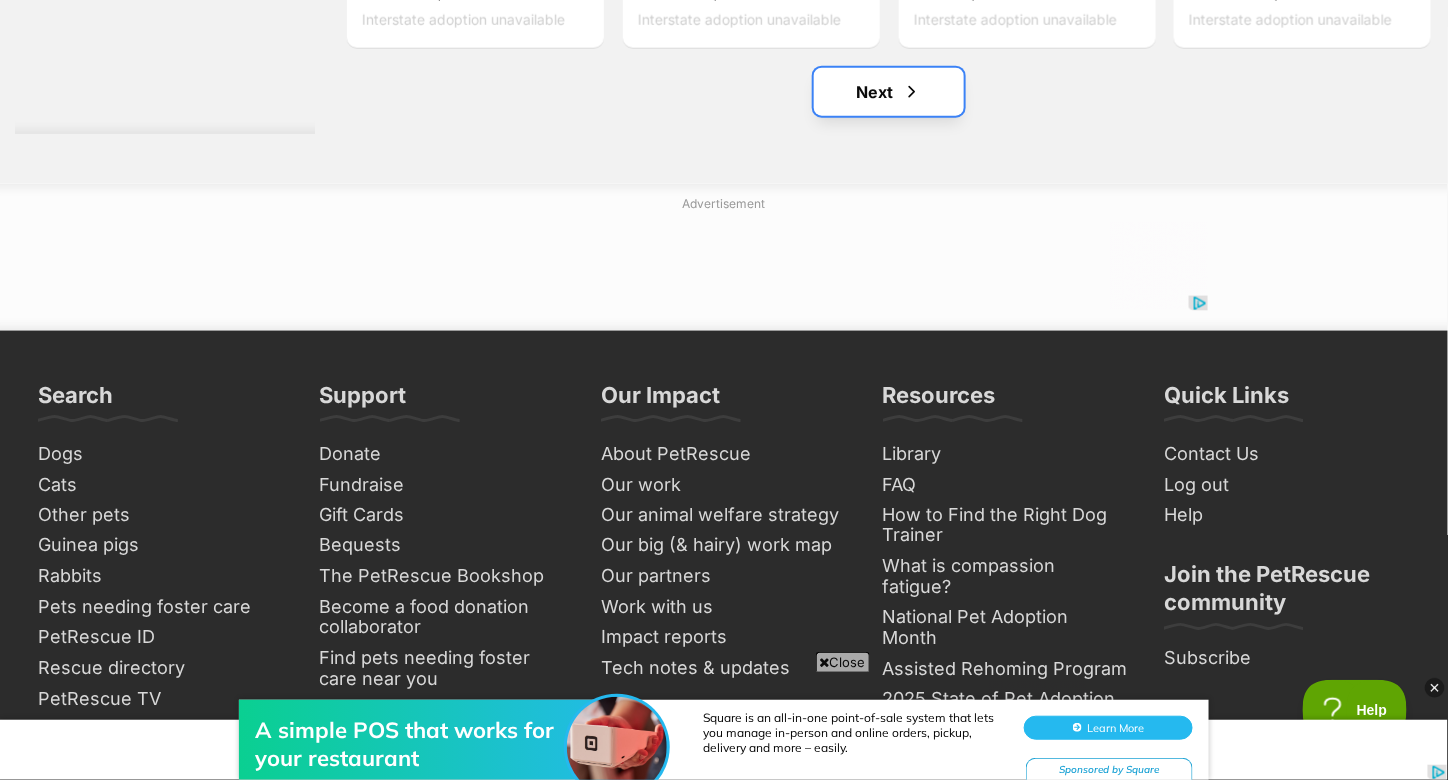 click at bounding box center (912, 92) 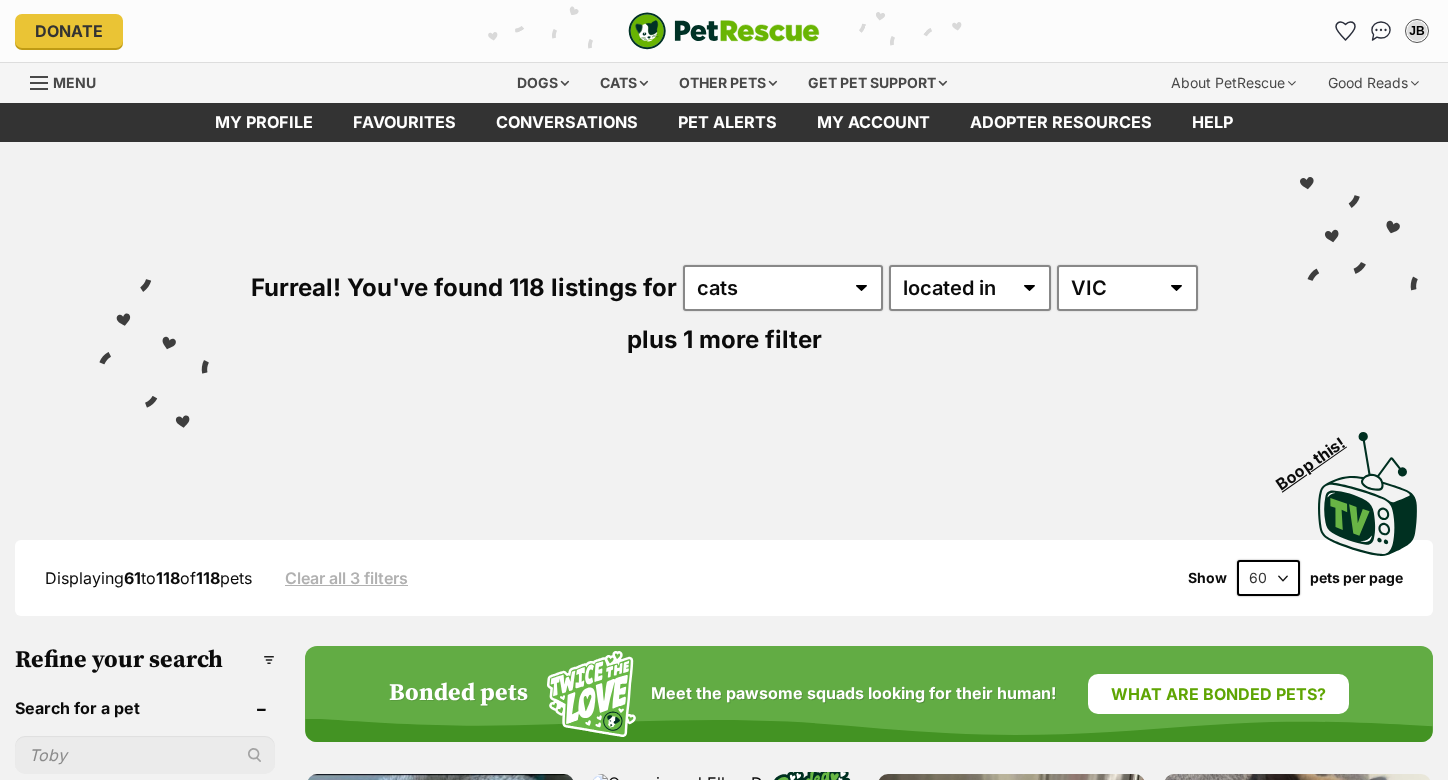 scroll, scrollTop: 0, scrollLeft: 0, axis: both 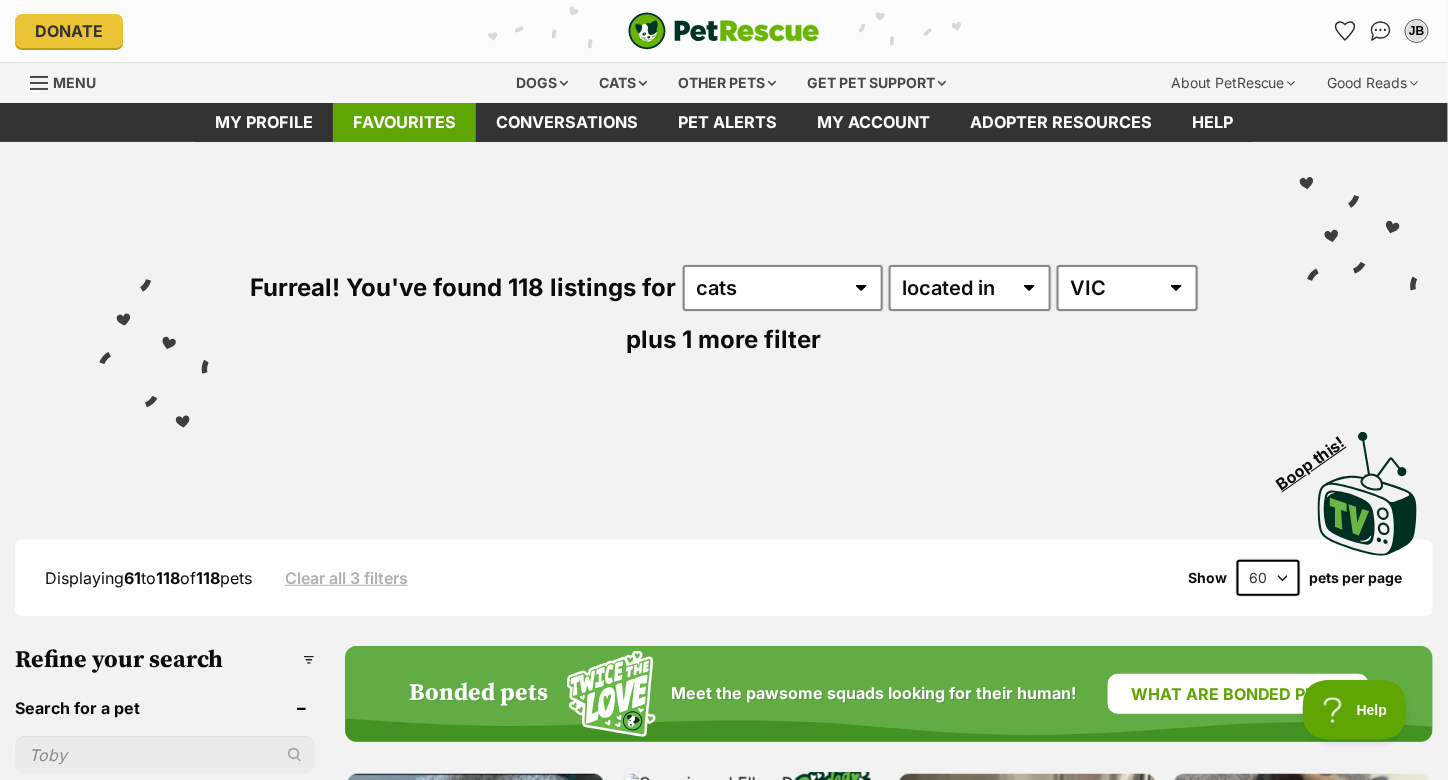 click on "Favourites" at bounding box center (404, 122) 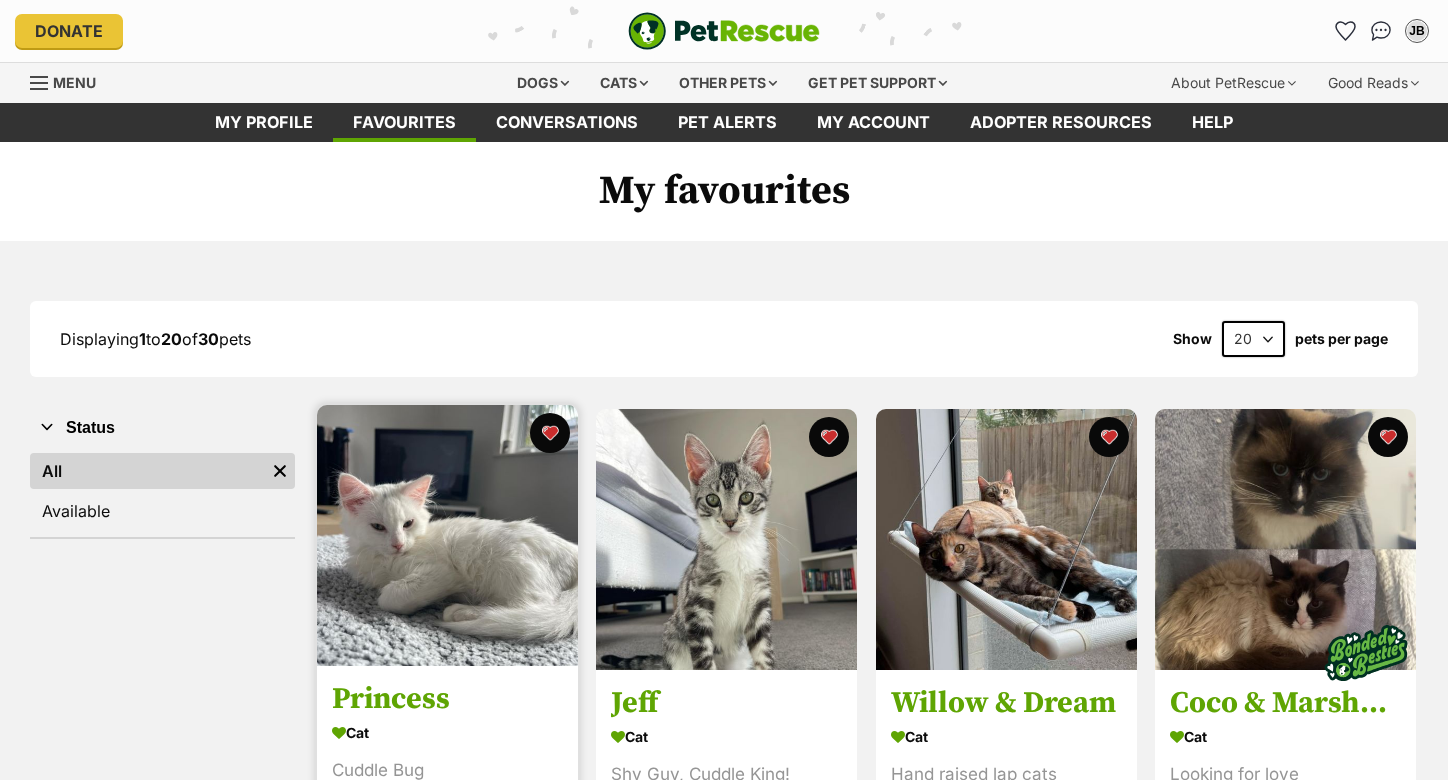 scroll, scrollTop: 0, scrollLeft: 0, axis: both 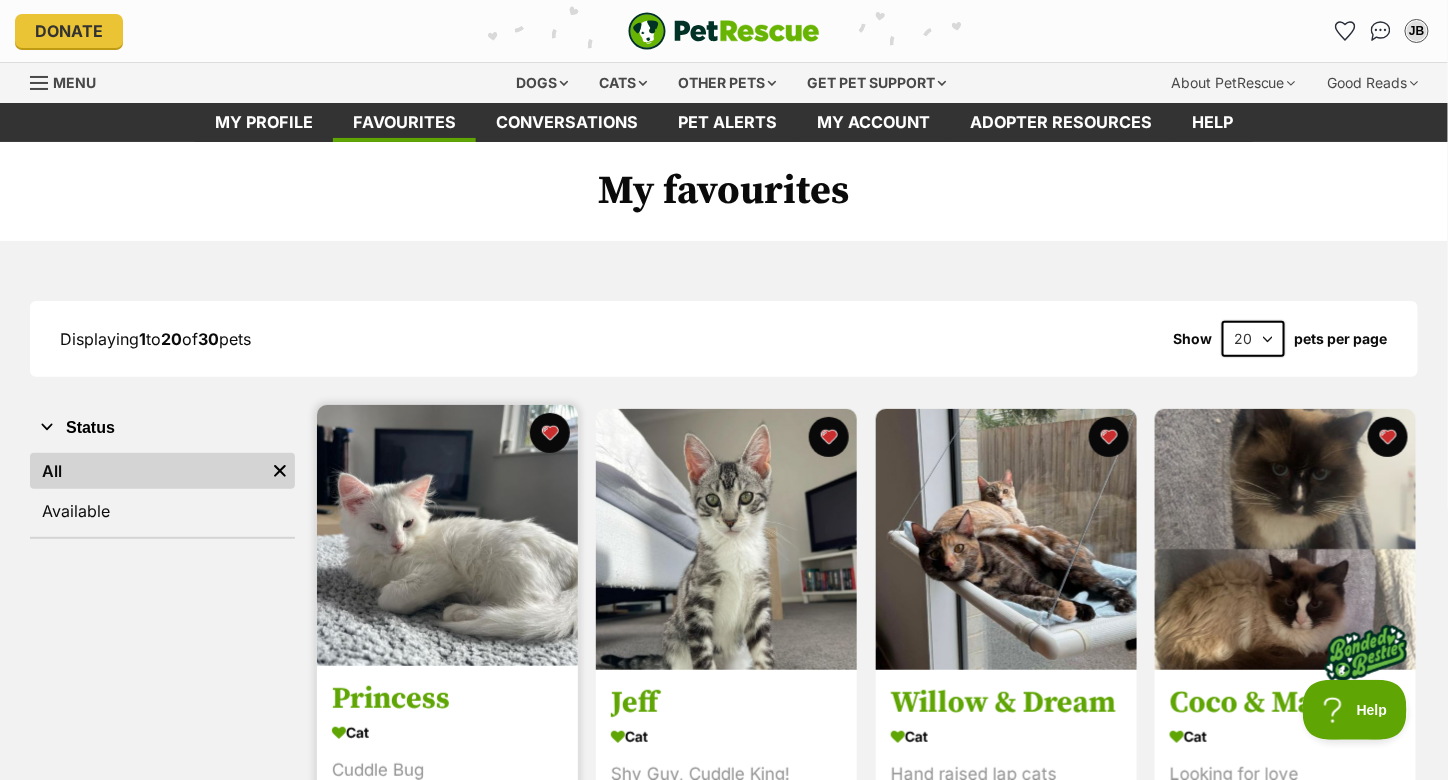 click at bounding box center [447, 535] 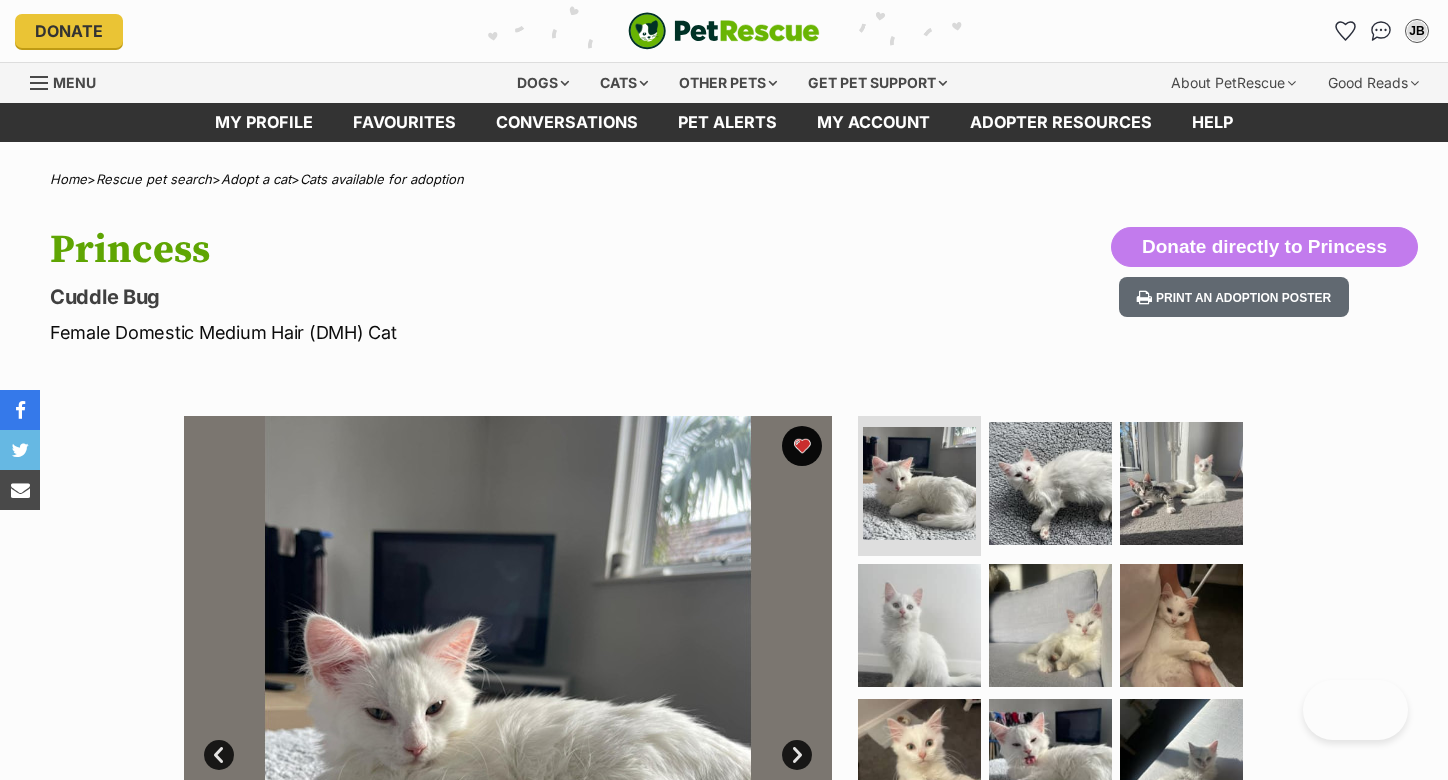 scroll, scrollTop: 0, scrollLeft: 0, axis: both 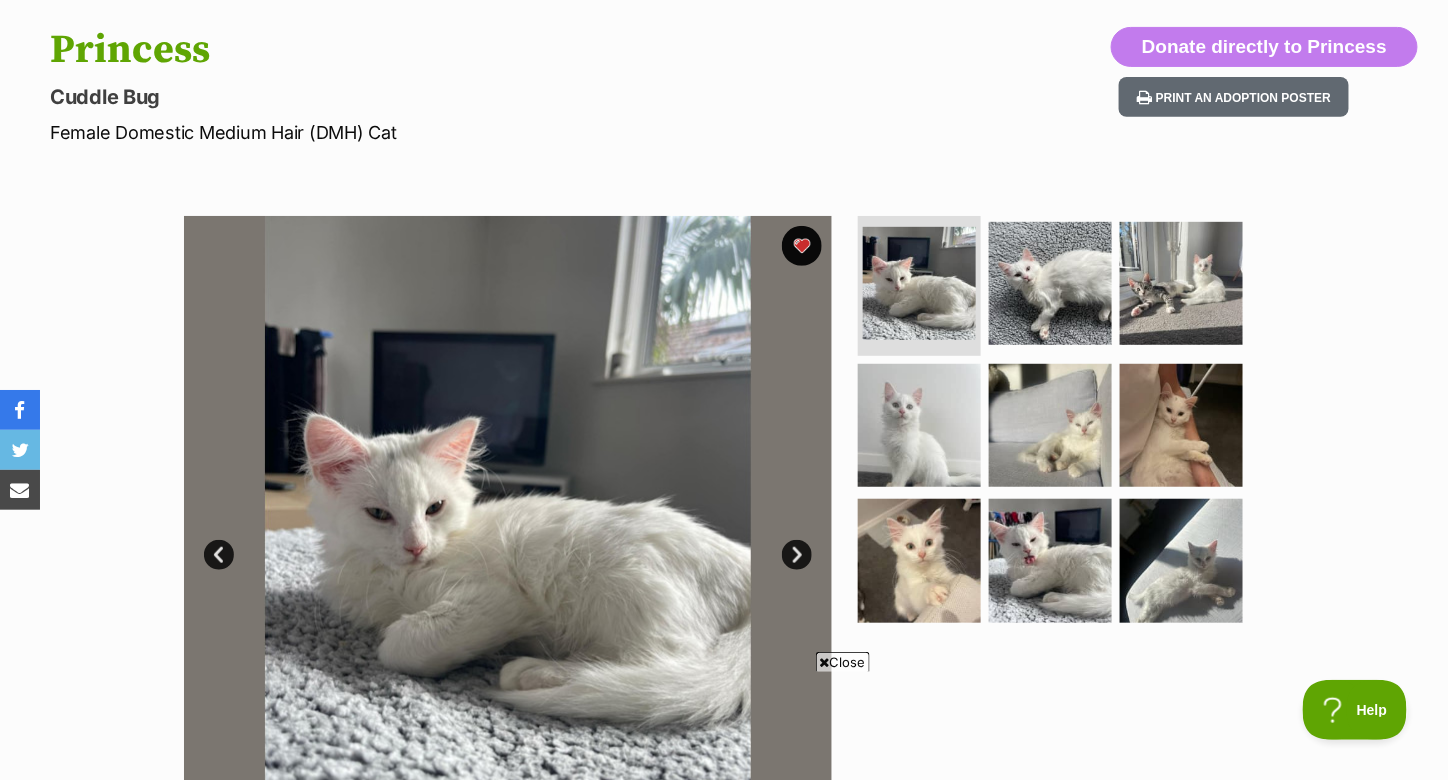 click at bounding box center [508, 540] 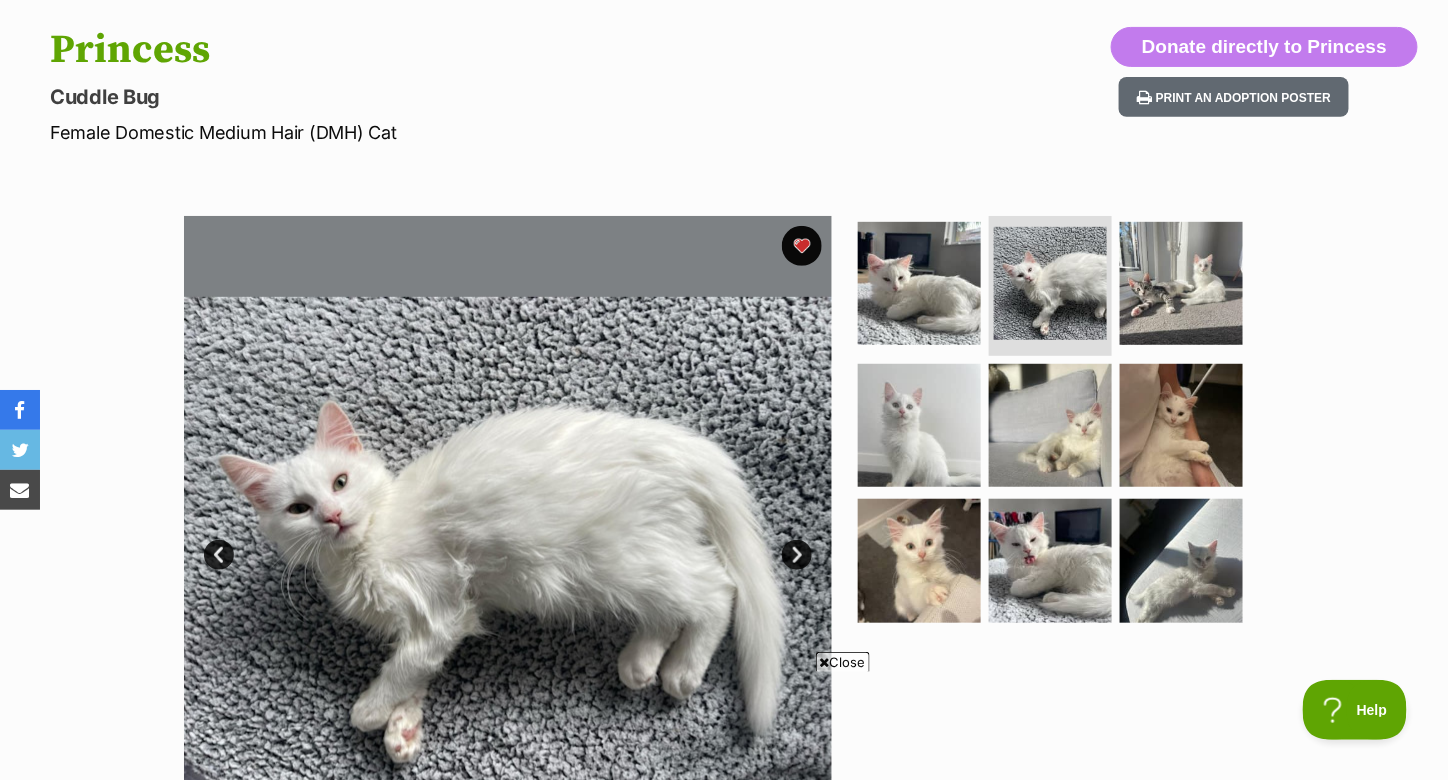 click on "Next" at bounding box center [797, 555] 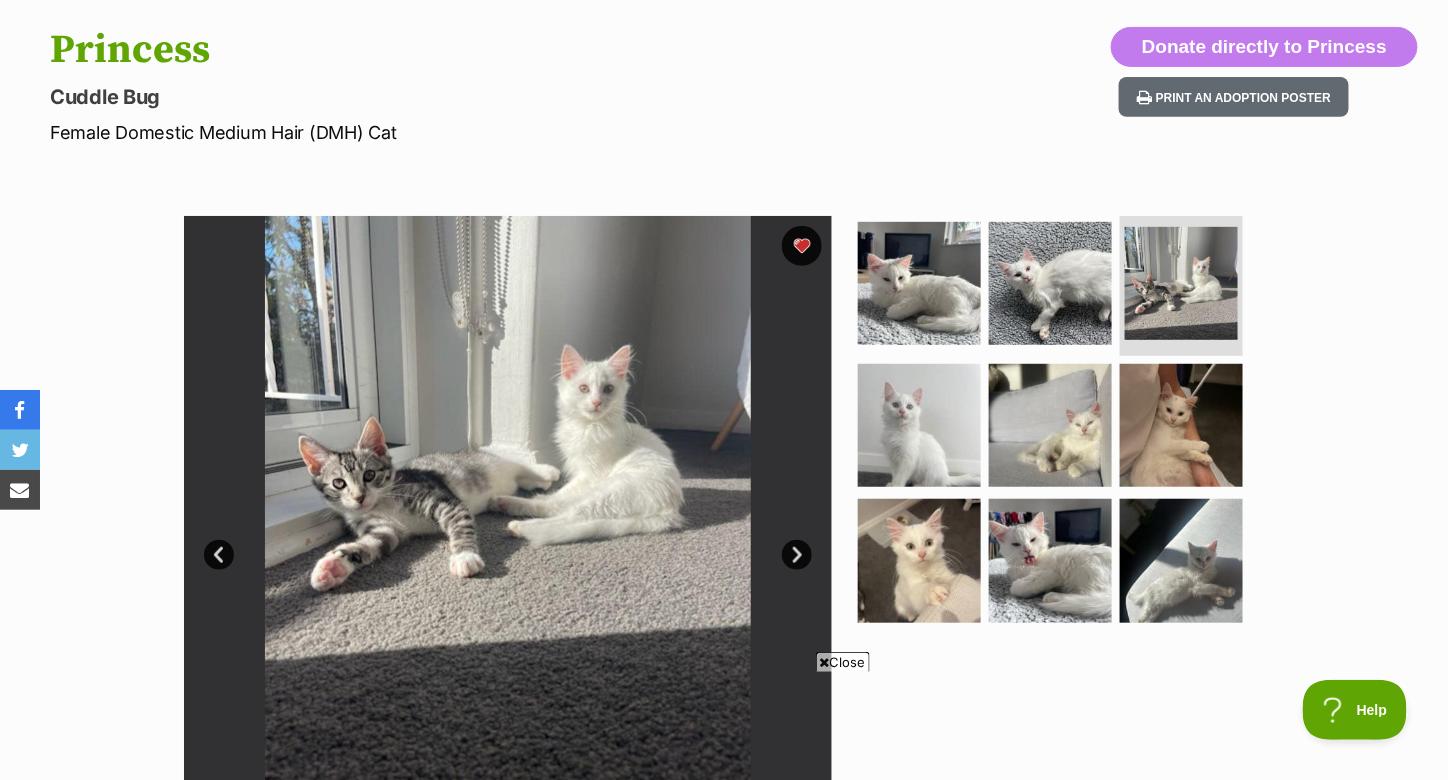 click on "Next" at bounding box center (797, 555) 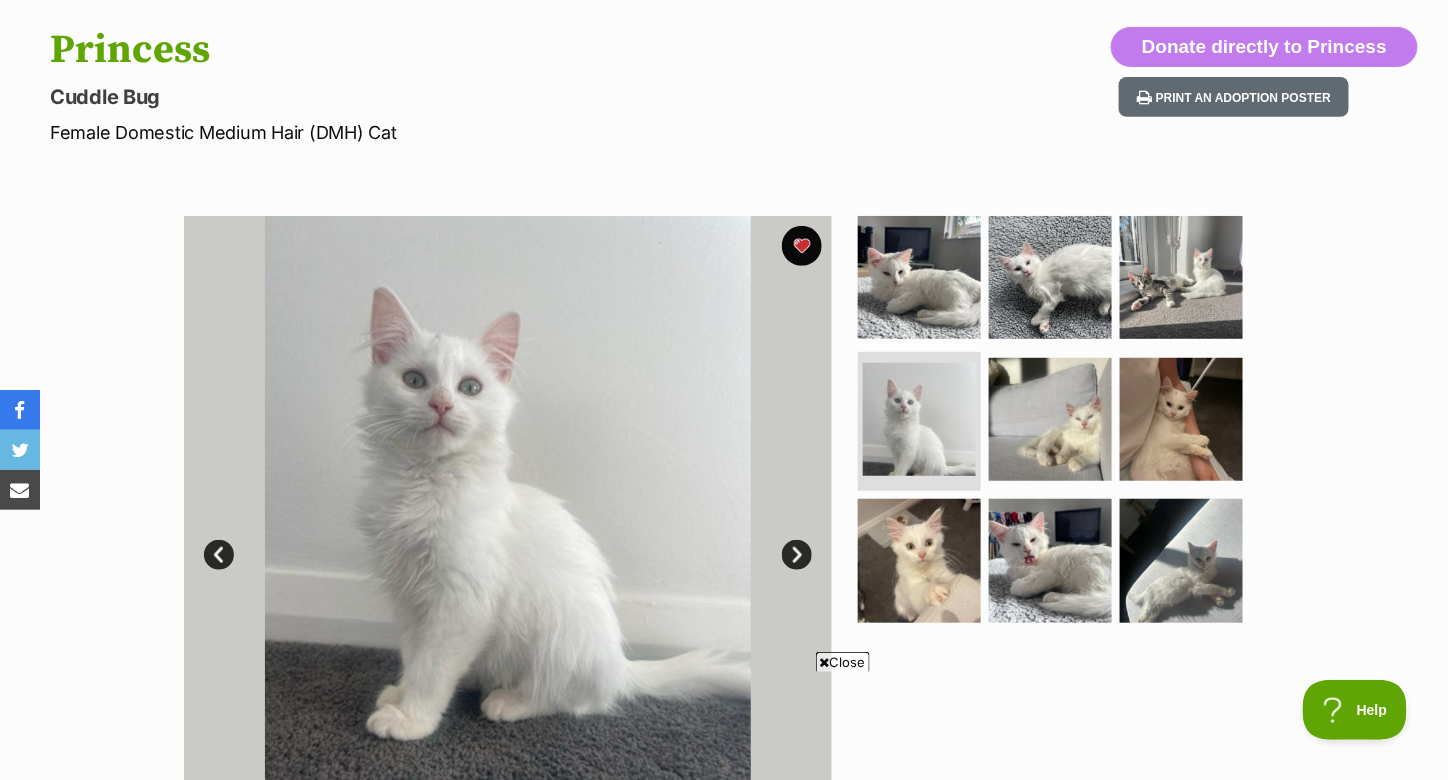click on "Next" at bounding box center (797, 555) 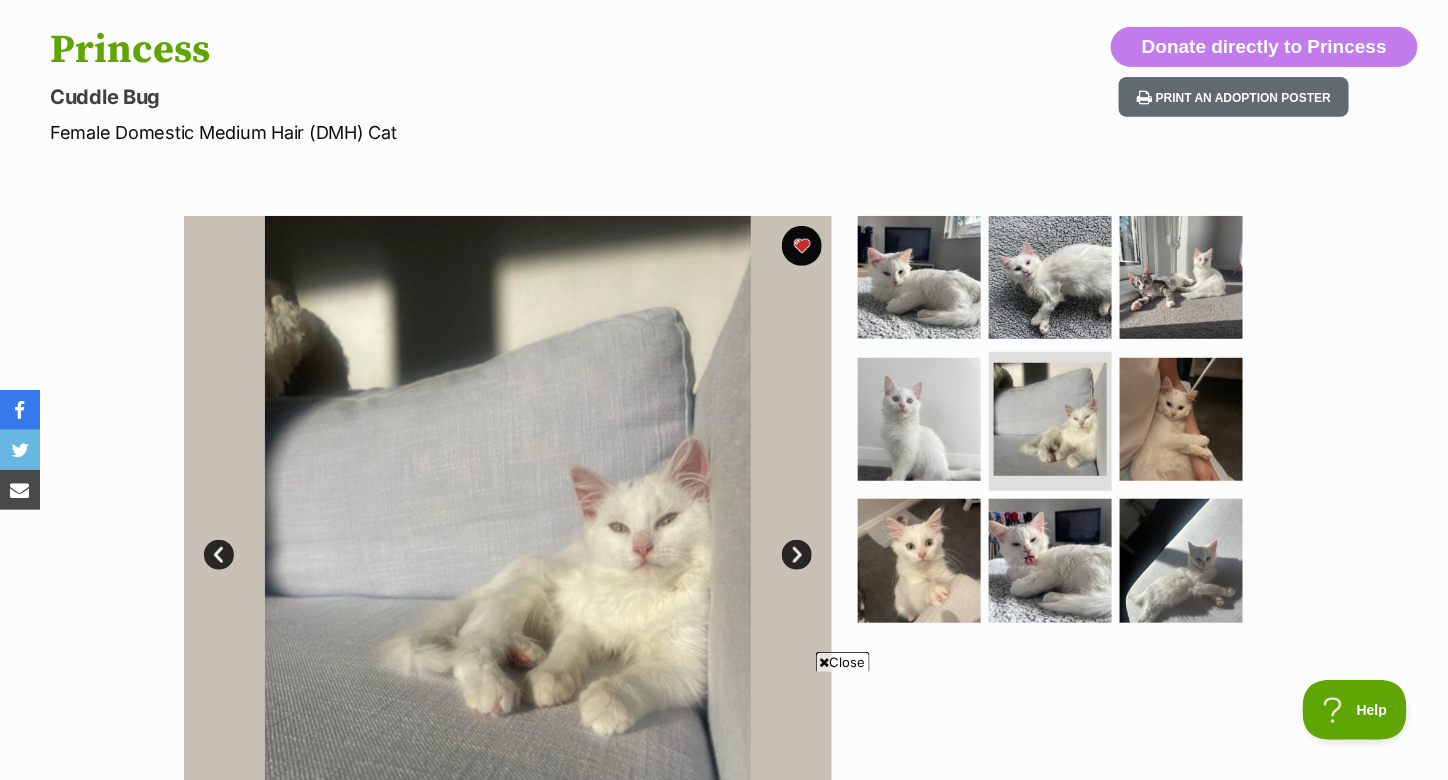 click on "Next" at bounding box center (797, 555) 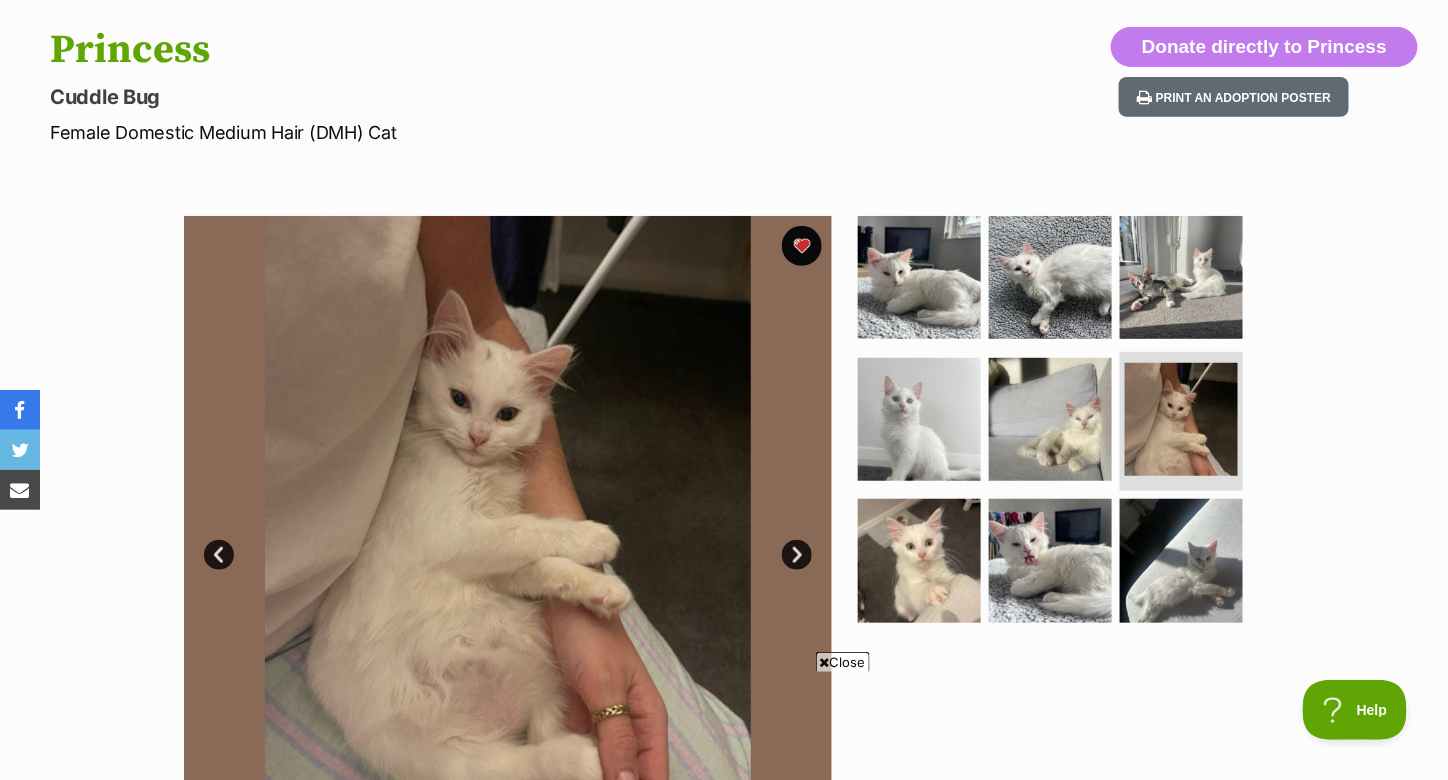 click on "Next" at bounding box center [797, 555] 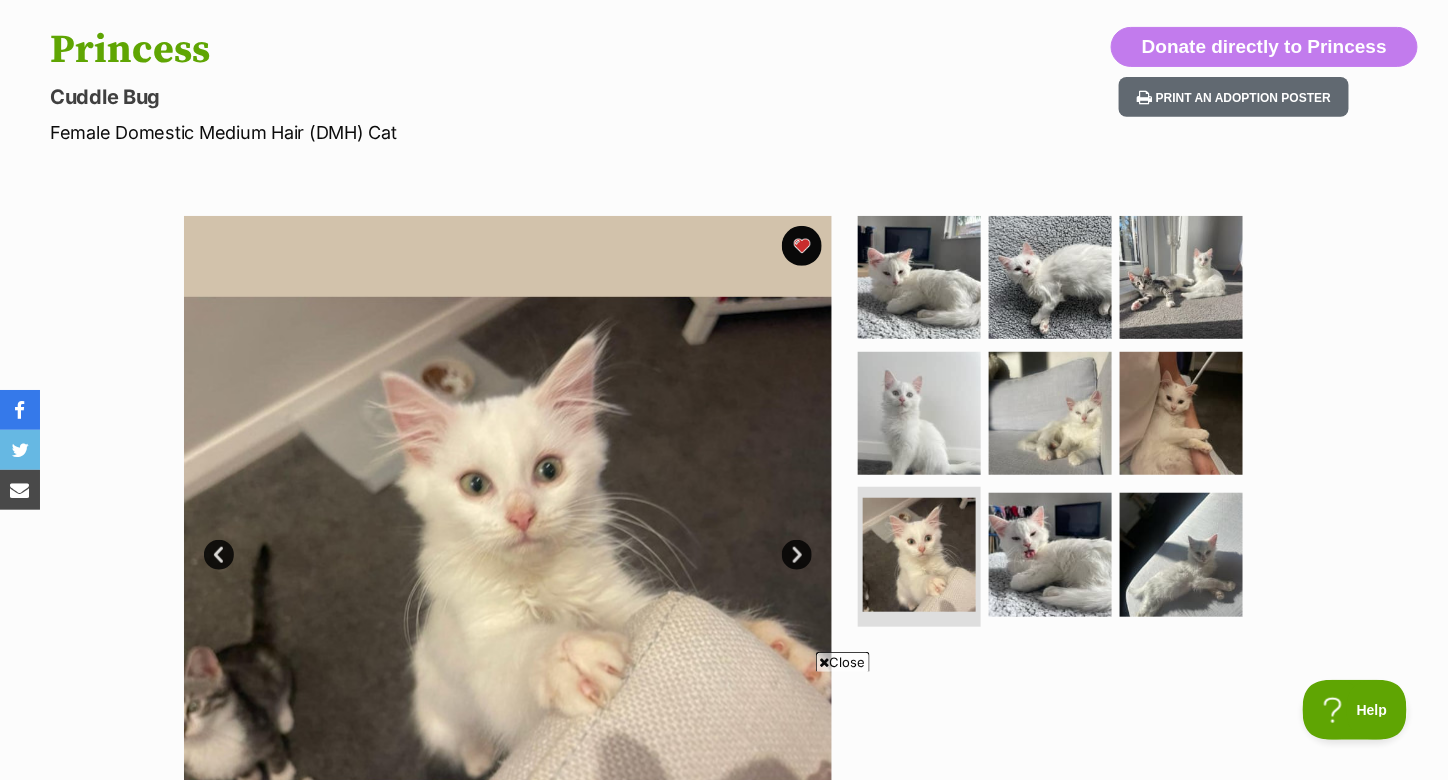 click on "Next" at bounding box center (797, 555) 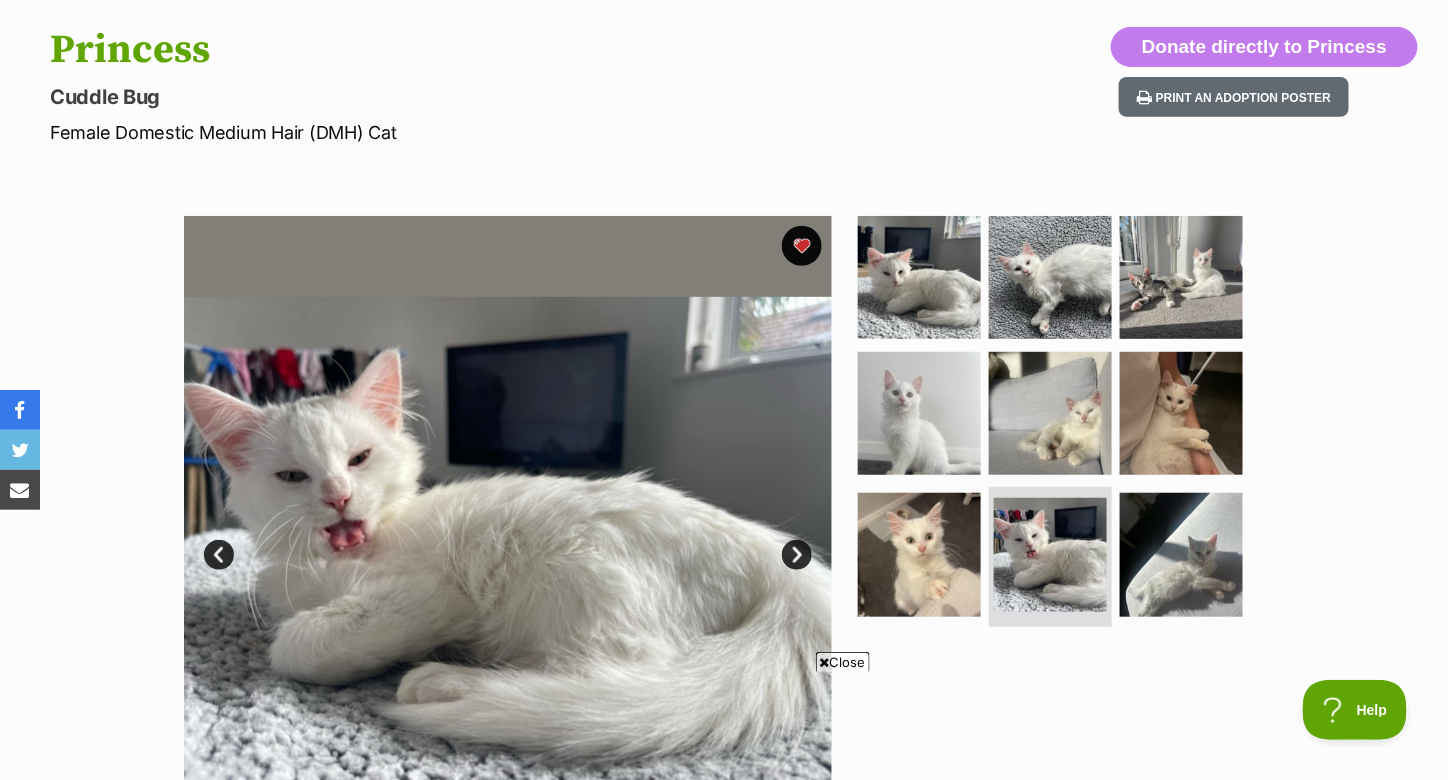 click on "Next" at bounding box center (797, 555) 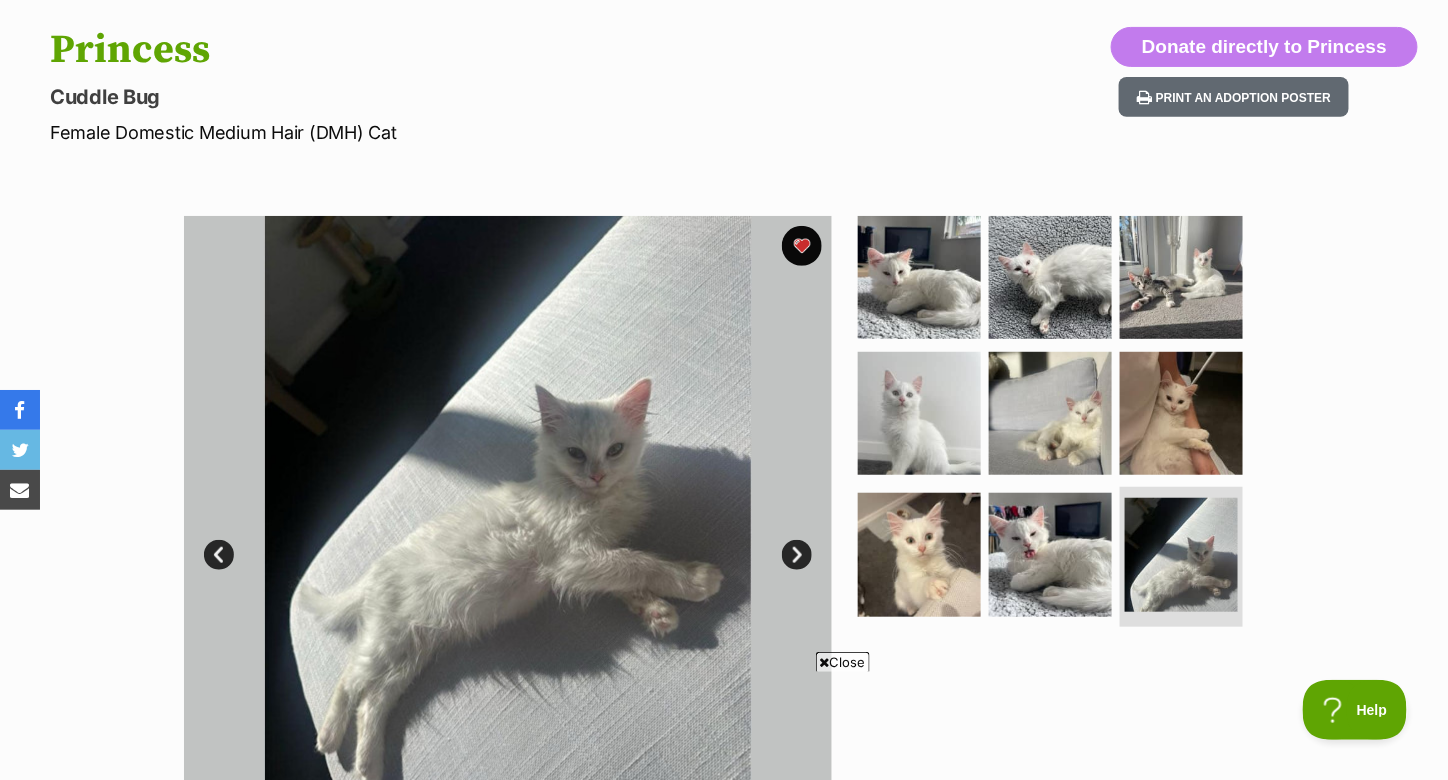 click on "Next" at bounding box center [797, 555] 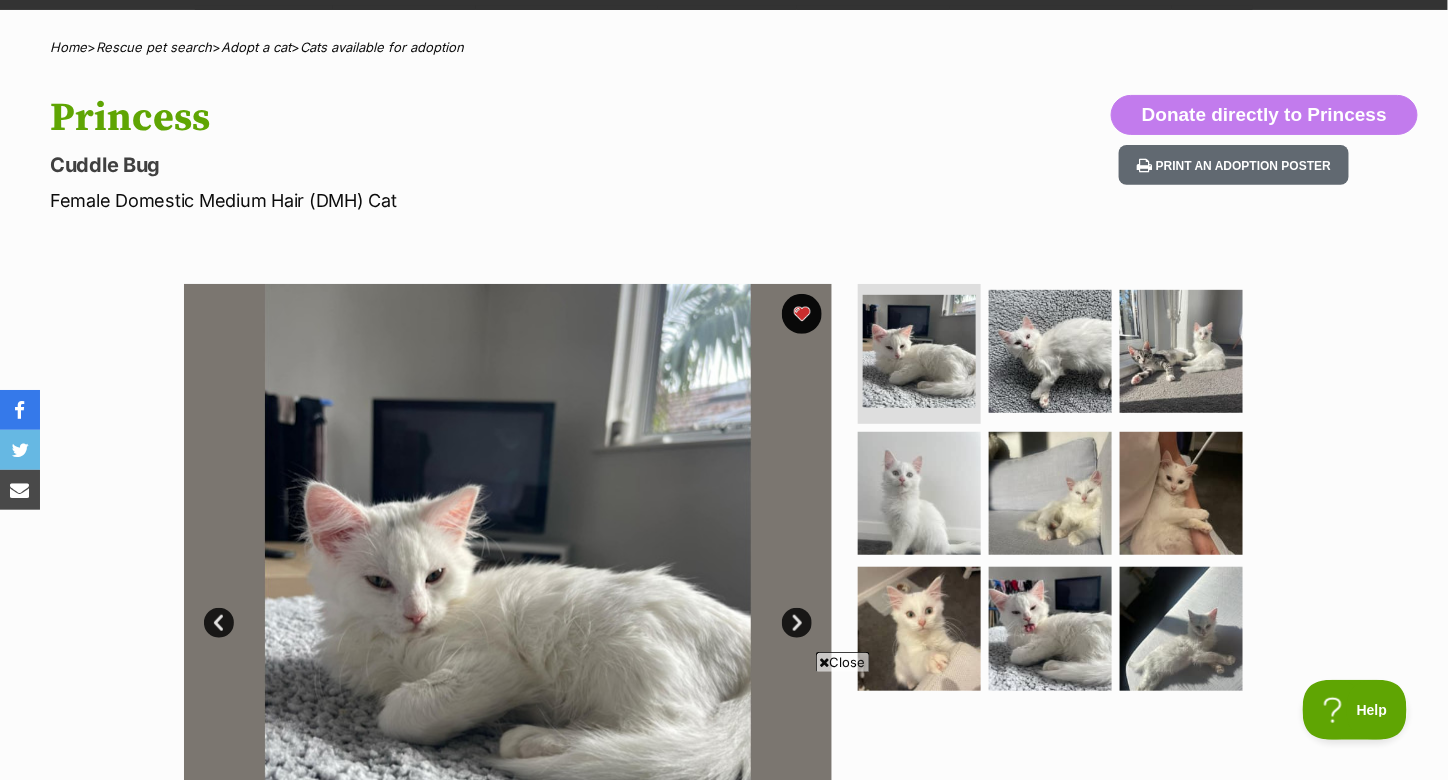 scroll, scrollTop: 0, scrollLeft: 0, axis: both 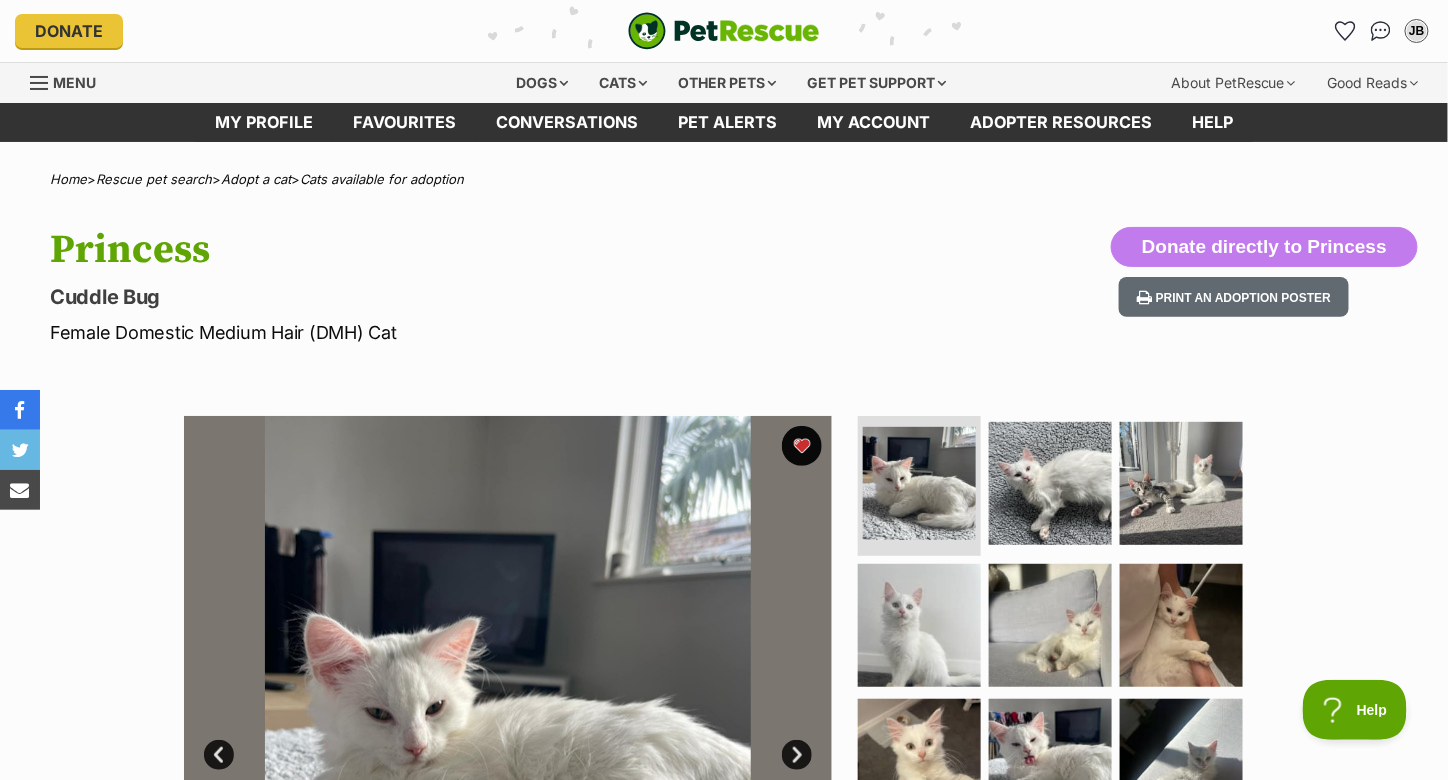 click at bounding box center (724, 31) 